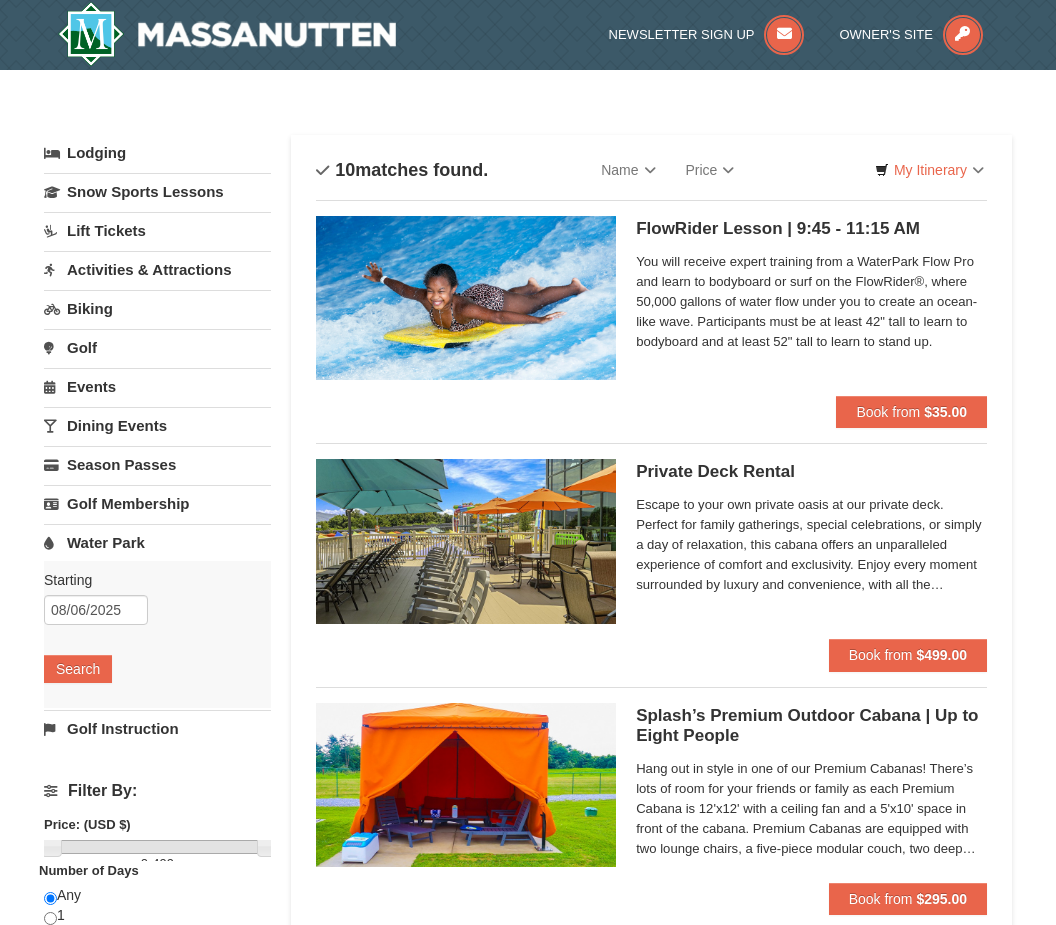 scroll, scrollTop: 0, scrollLeft: 0, axis: both 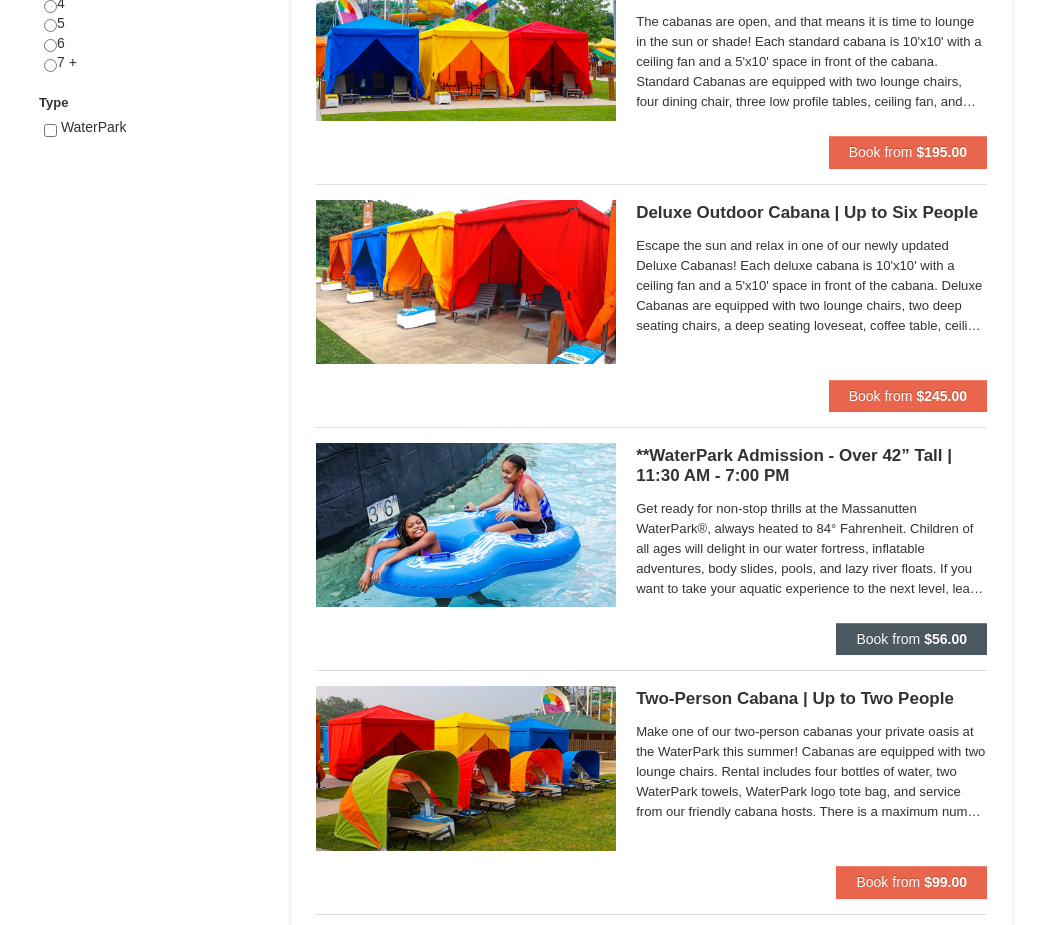 click on "Book from" at bounding box center (888, 639) 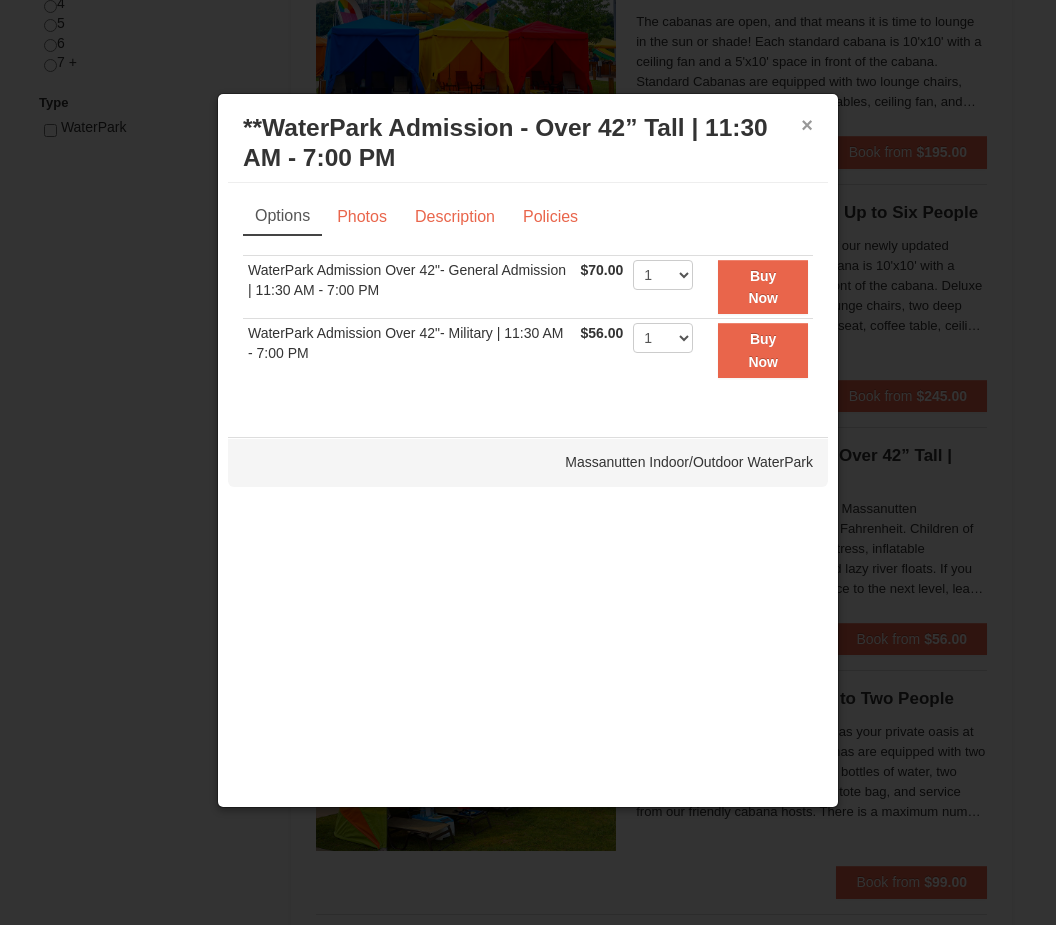 click on "×" at bounding box center (807, 125) 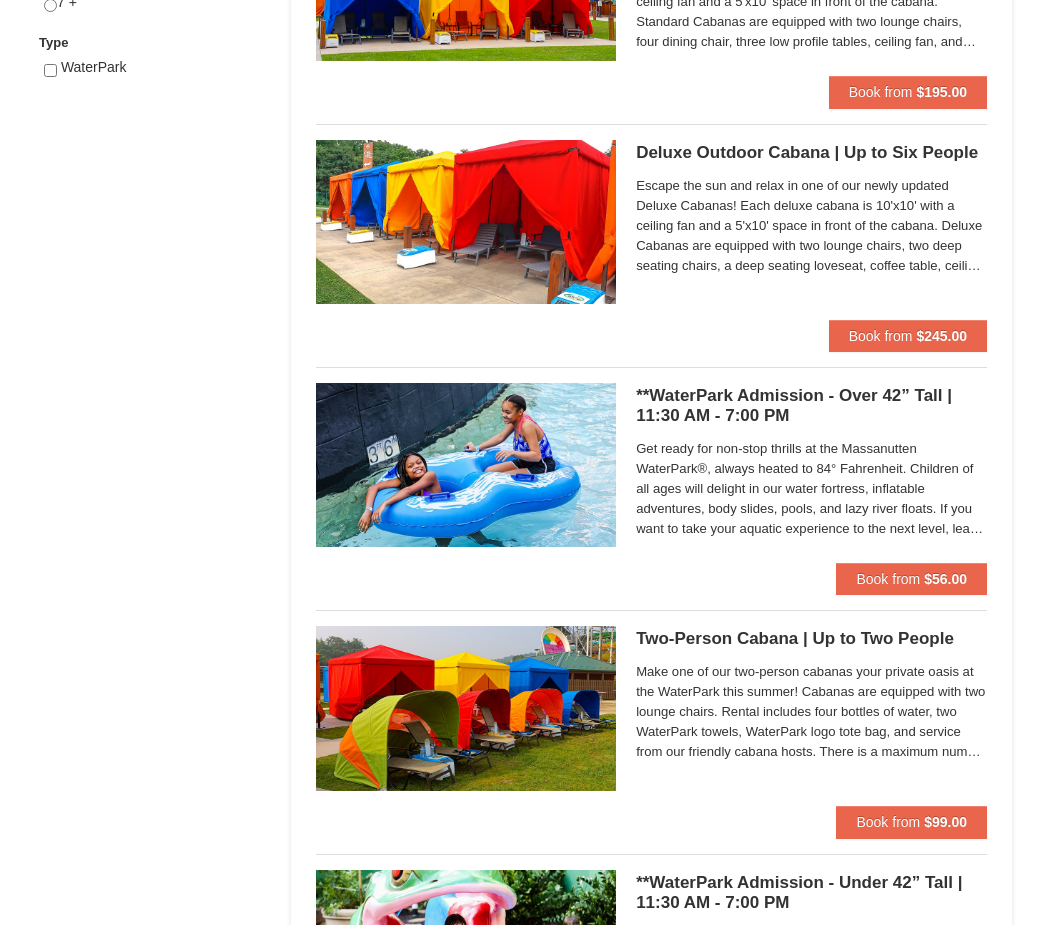 scroll, scrollTop: 1050, scrollLeft: 0, axis: vertical 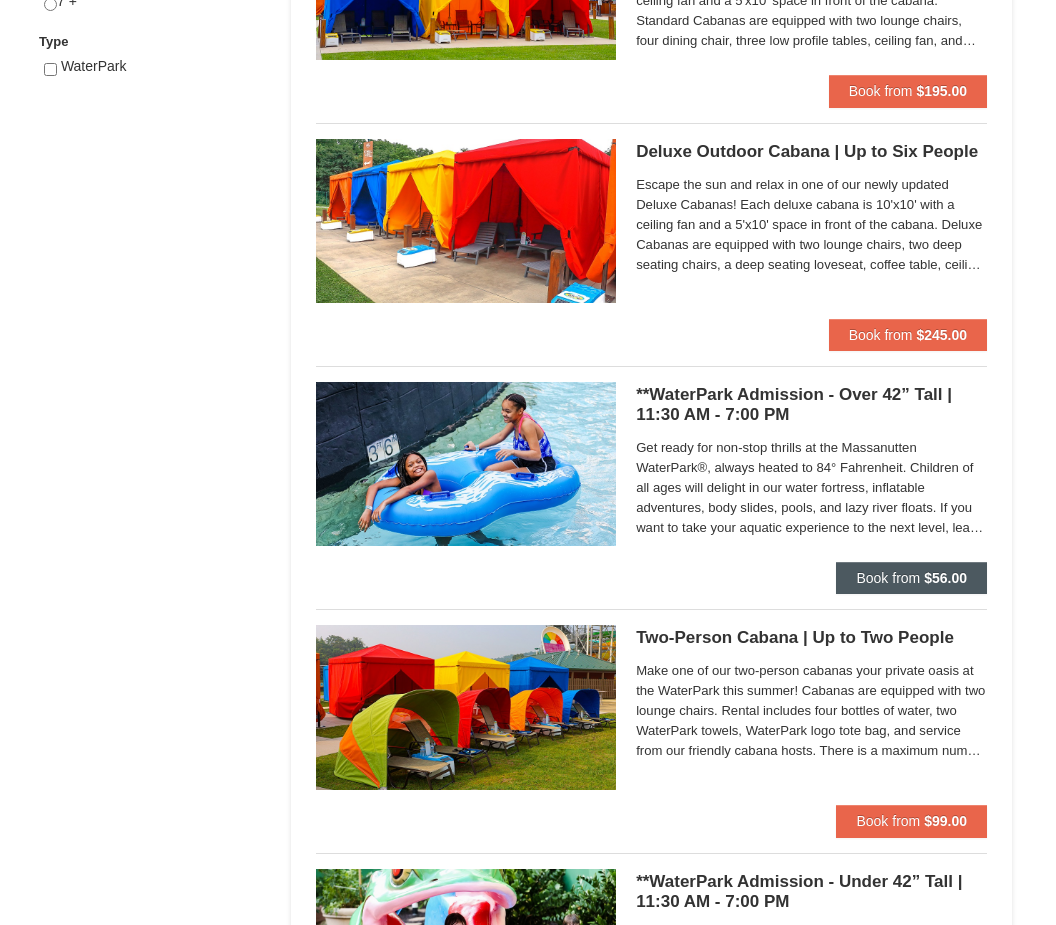 click on "Book from" at bounding box center (888, 578) 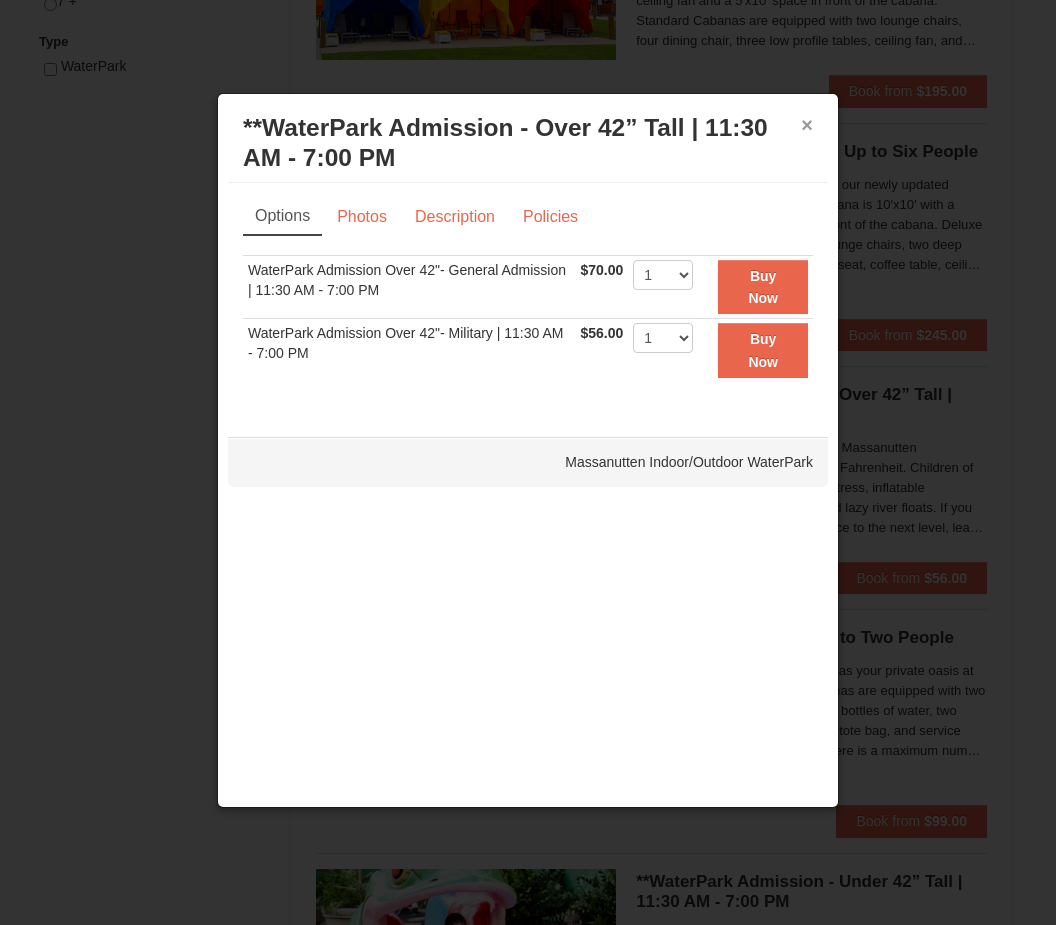 click on "×" at bounding box center (807, 125) 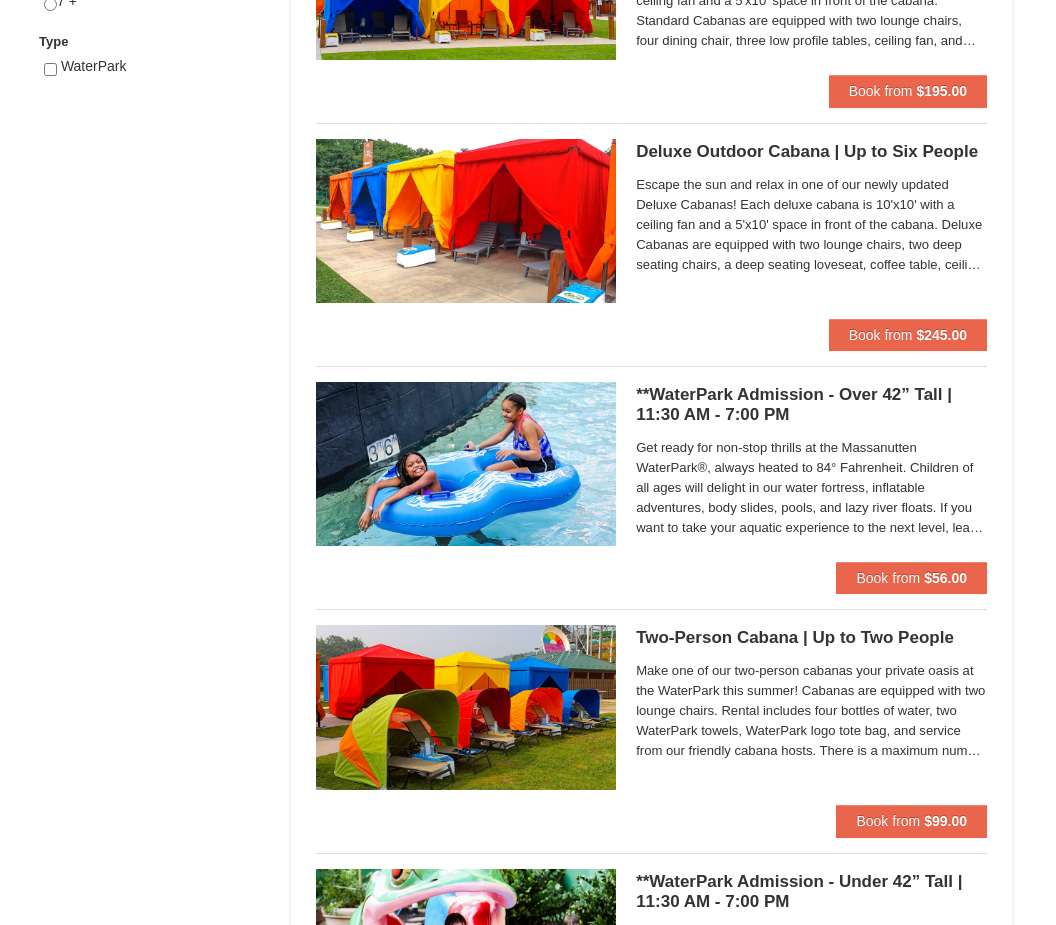 click on "**WaterPark Admission - Over 42” Tall | 11:30 AM - 7:00 PM  Massanutten Indoor/Outdoor WaterPark" at bounding box center (811, 405) 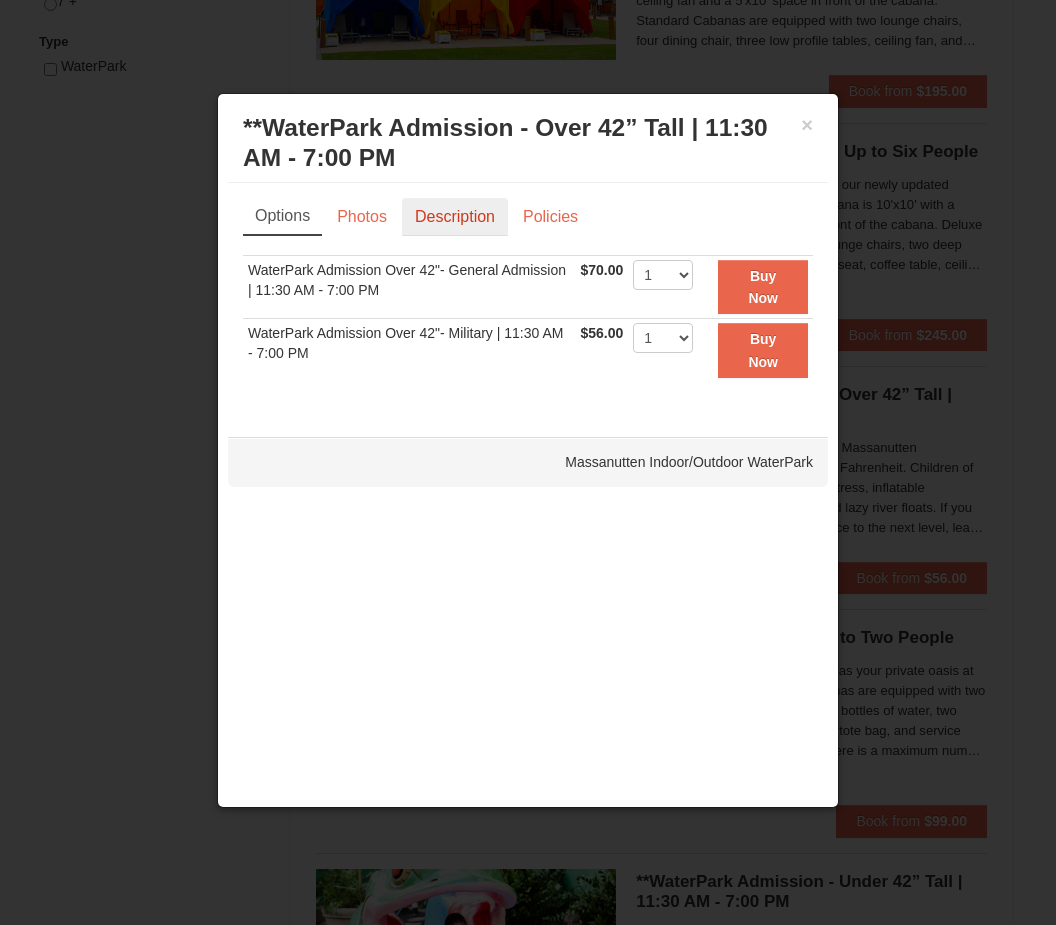 click on "Description" at bounding box center [455, 217] 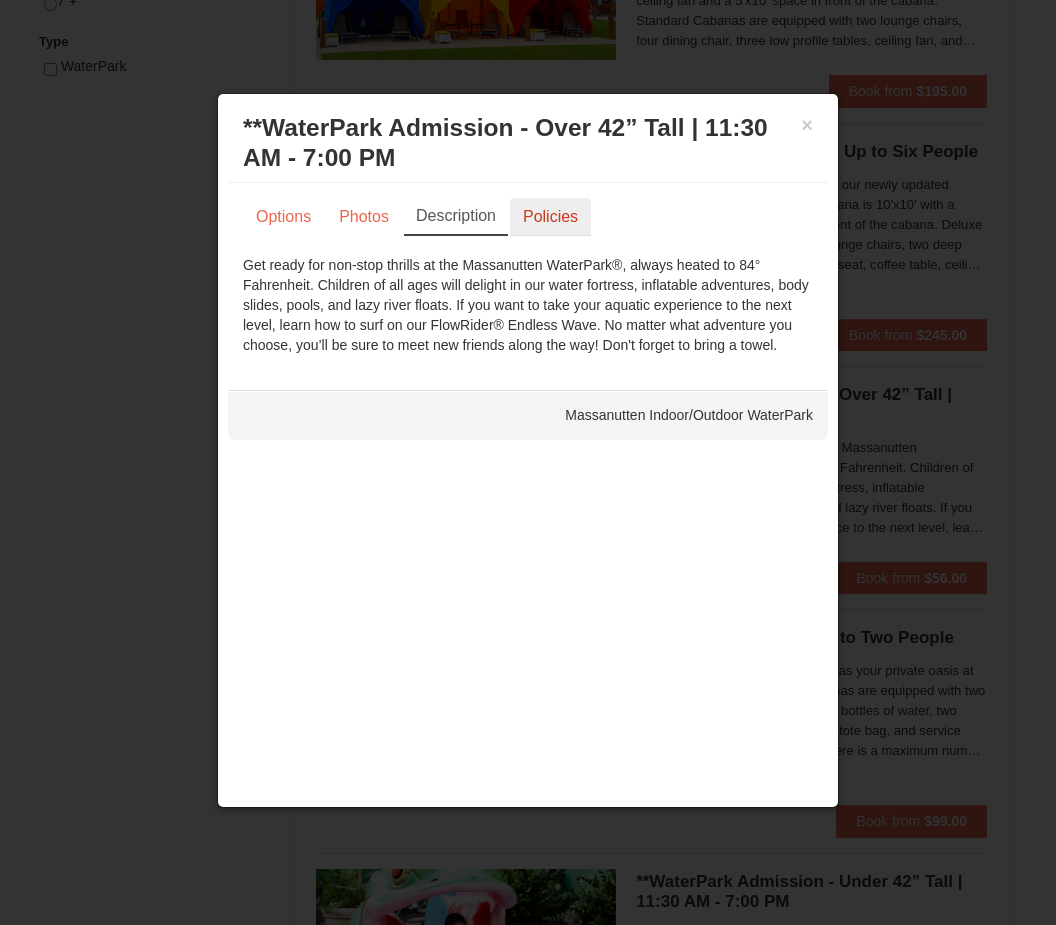 click on "Policies" at bounding box center (550, 217) 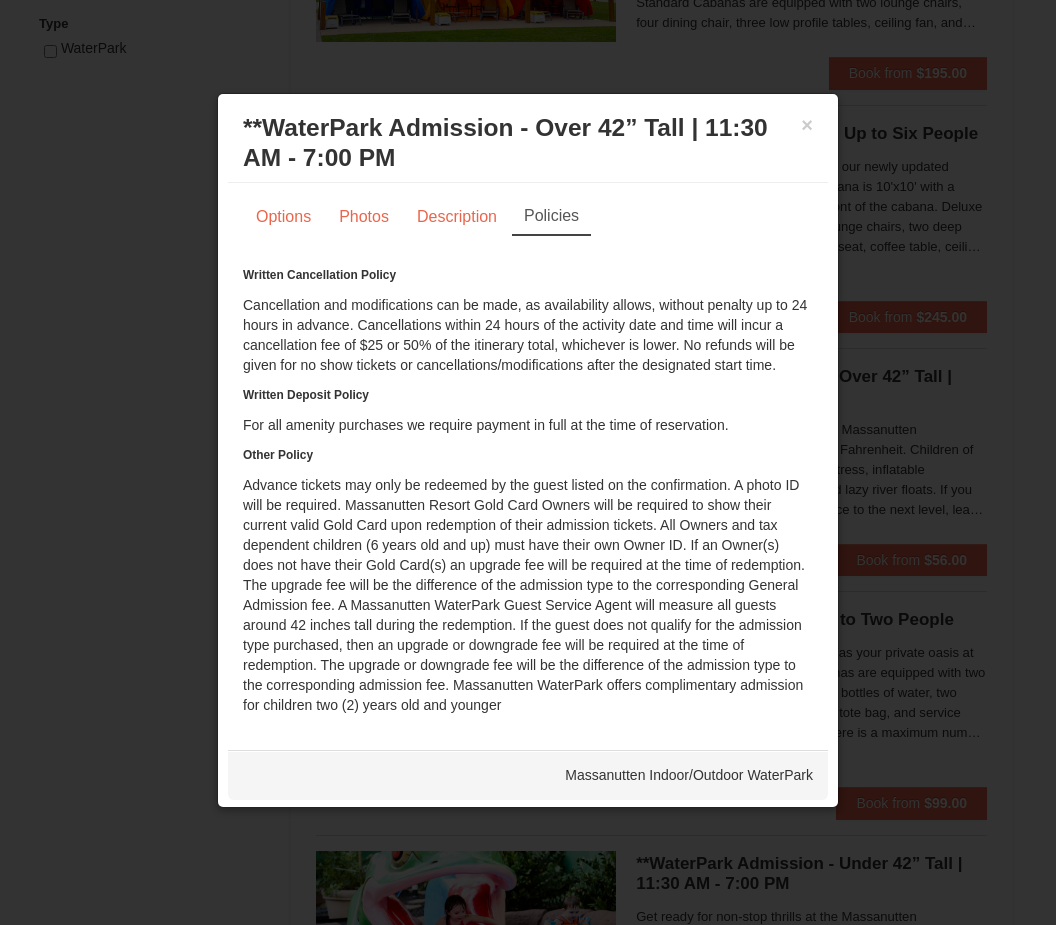 scroll, scrollTop: 1051, scrollLeft: 0, axis: vertical 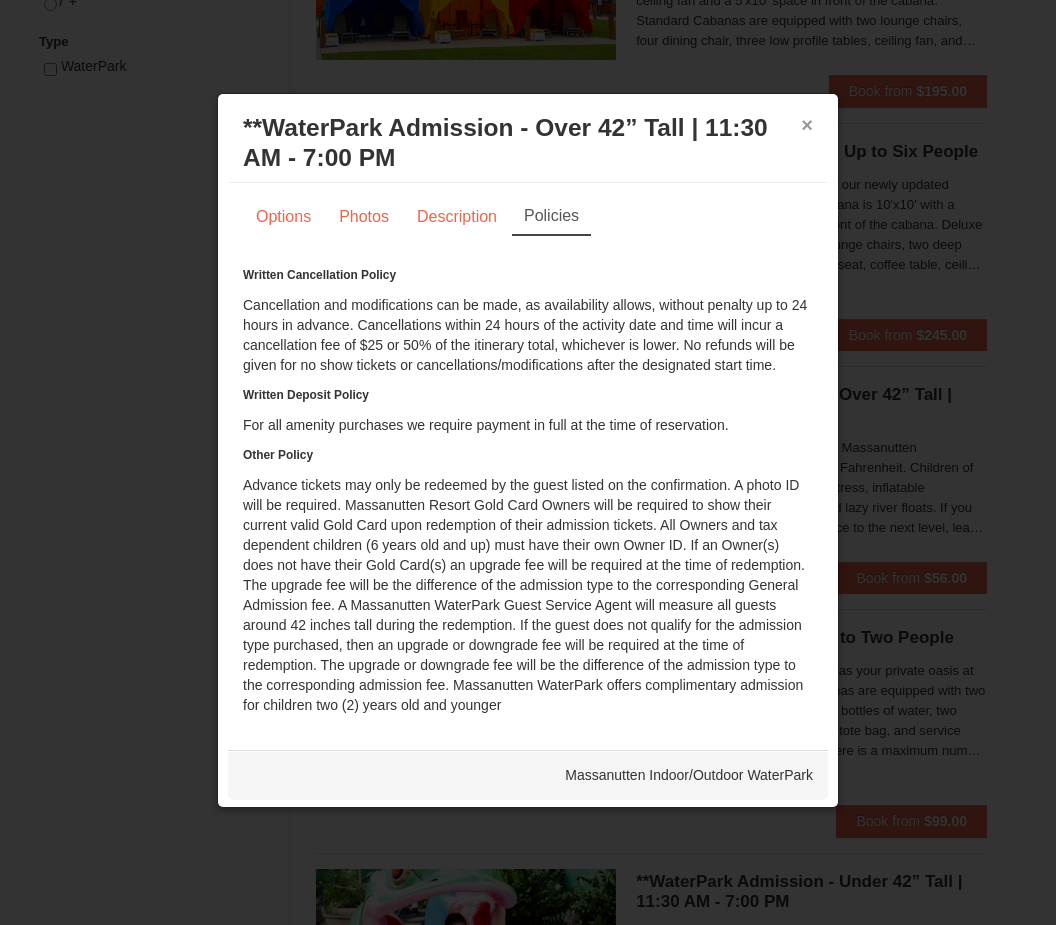 click on "×" at bounding box center (807, 125) 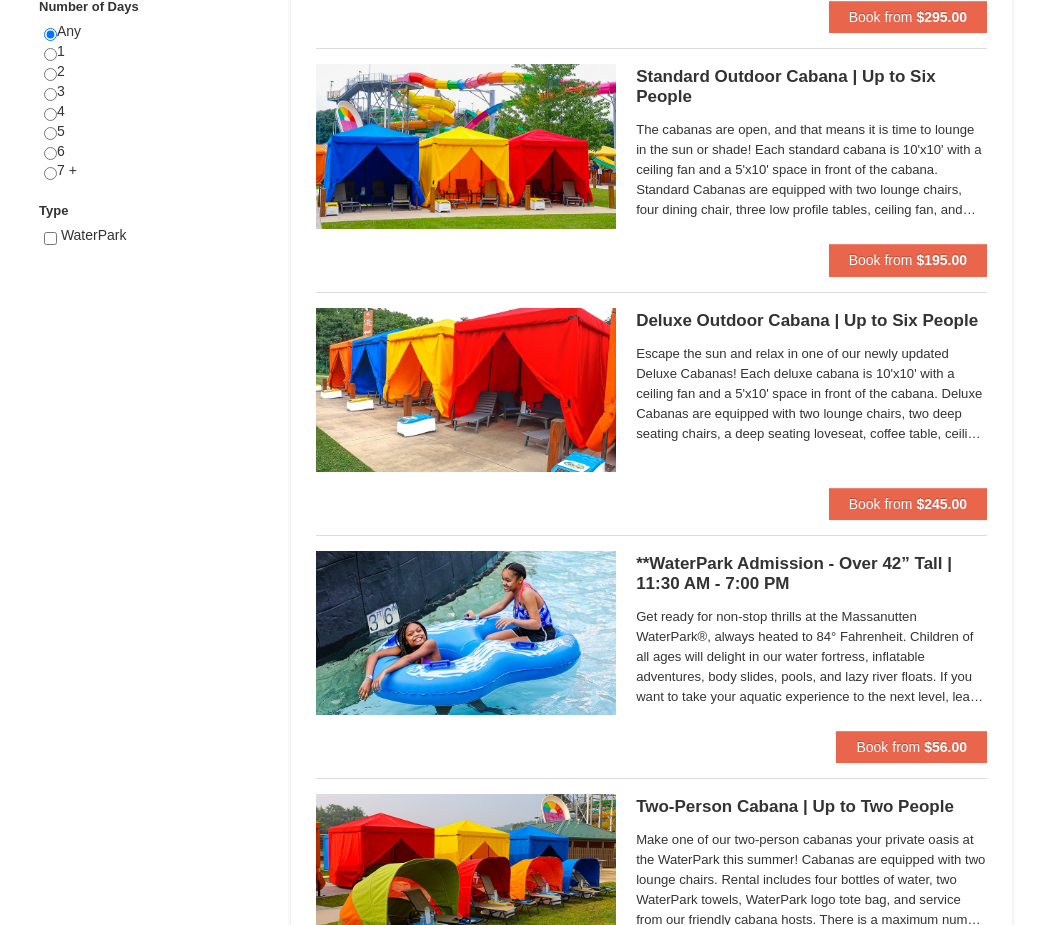 scroll, scrollTop: 884, scrollLeft: 0, axis: vertical 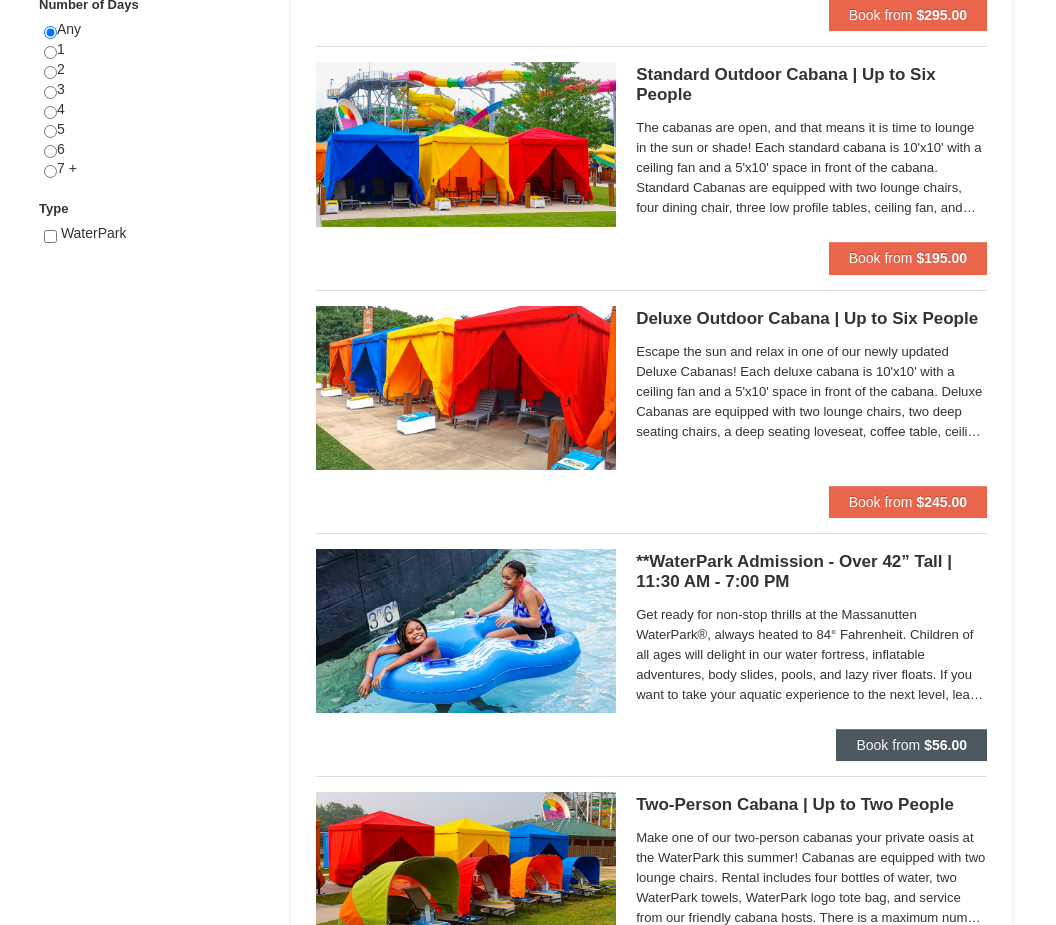 click on "Book from" at bounding box center (888, 745) 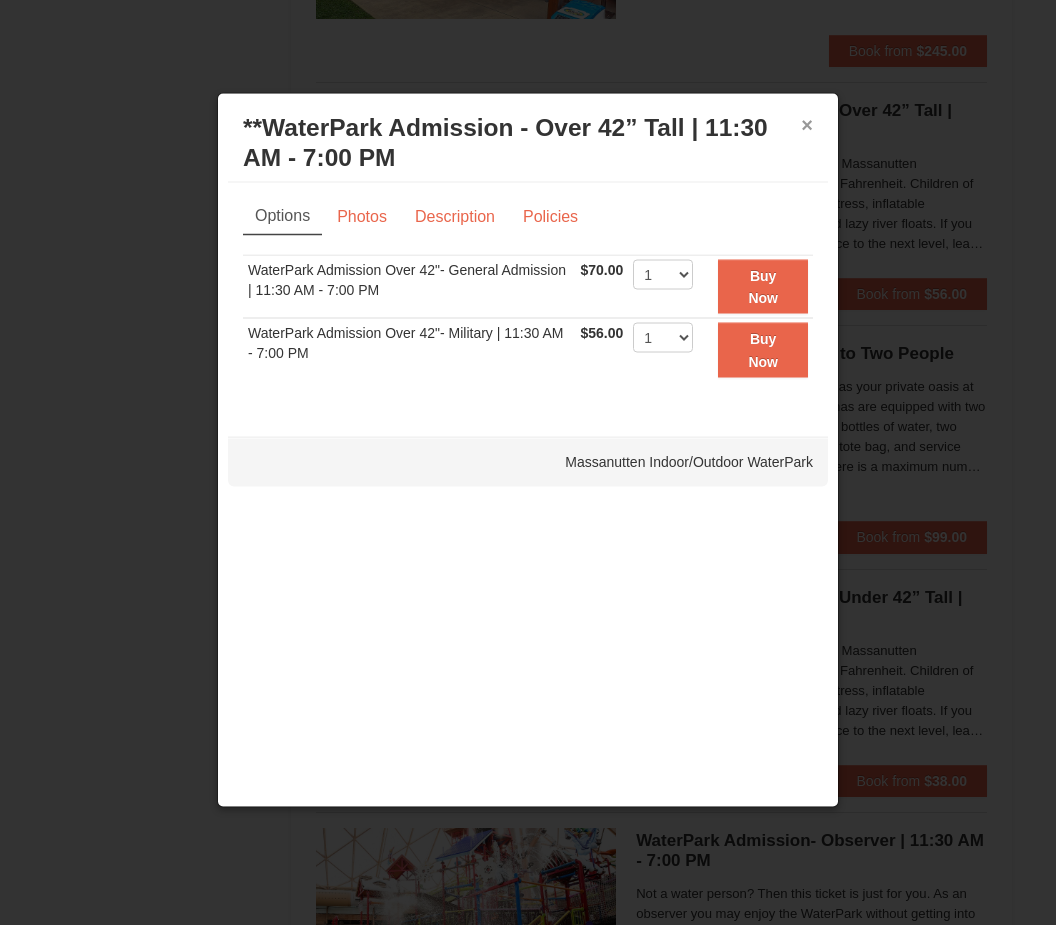 click on "×" at bounding box center [807, 125] 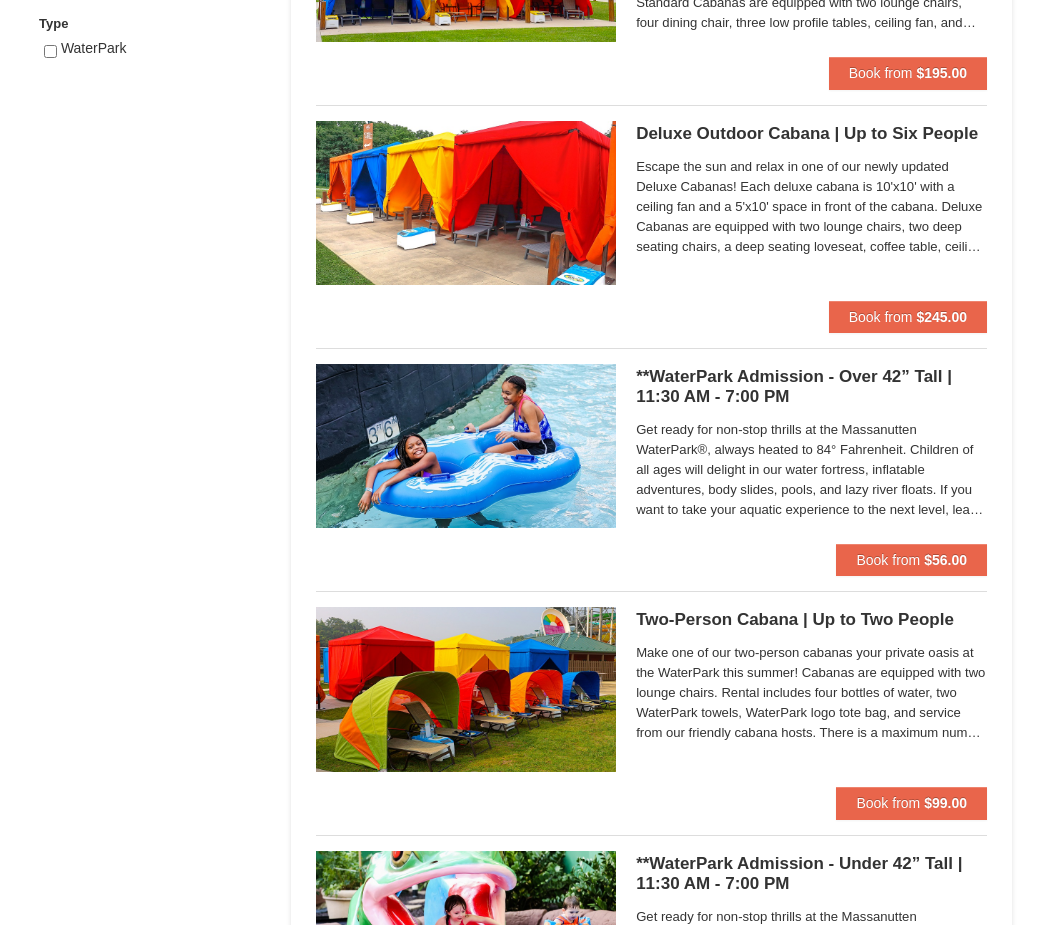 scroll, scrollTop: 1069, scrollLeft: 0, axis: vertical 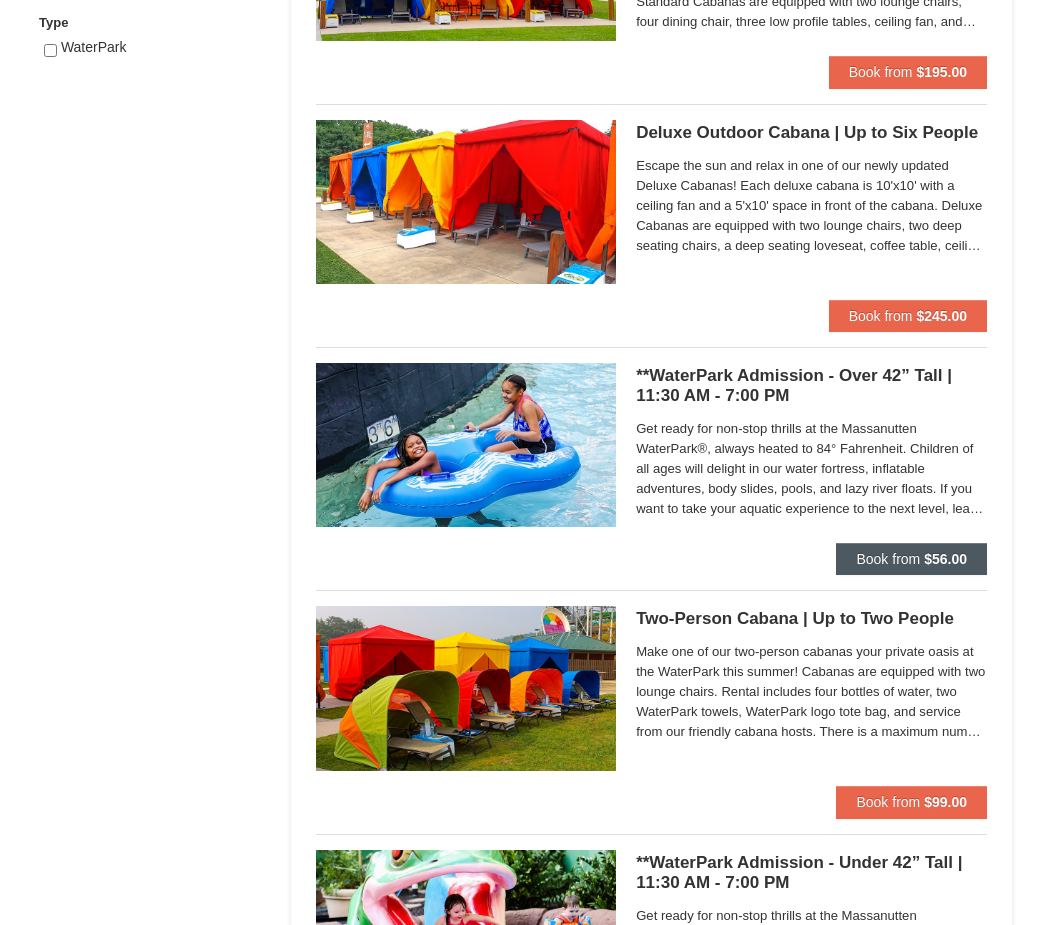 click on "Book from" at bounding box center [888, 559] 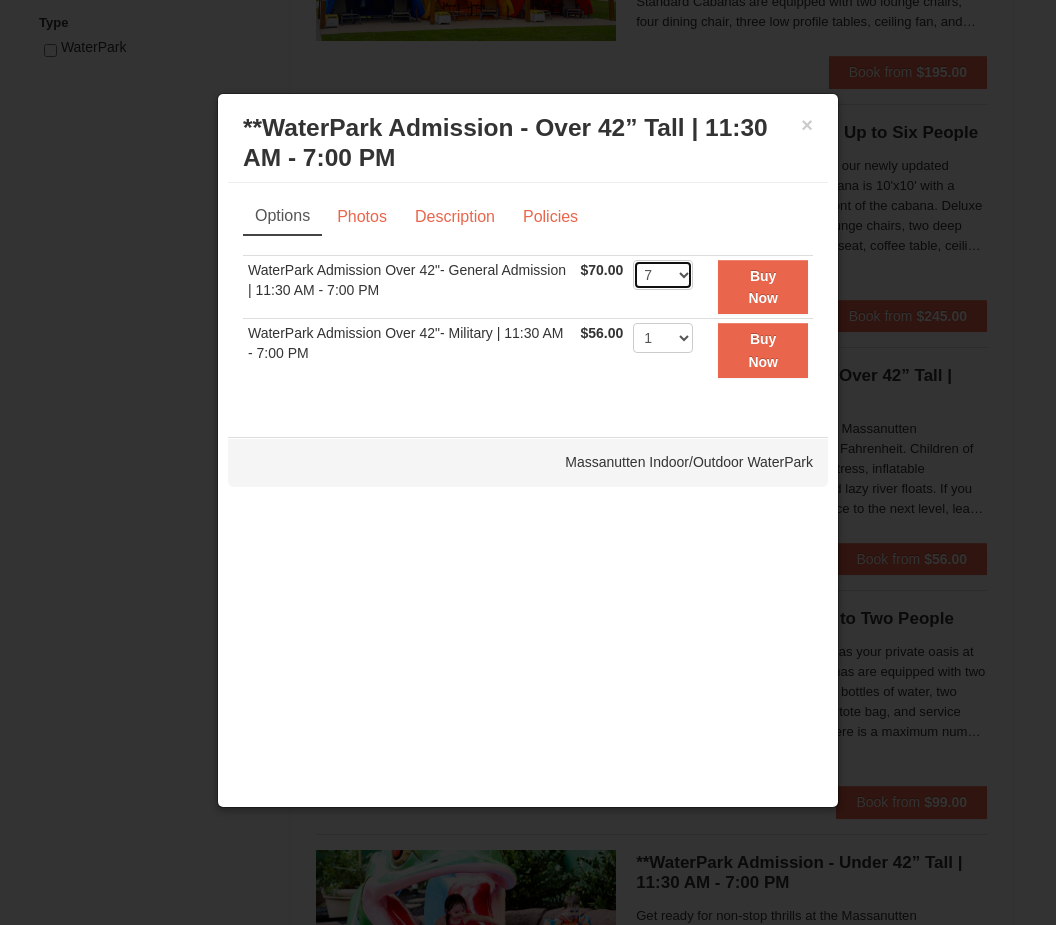 click on "1
2
3
4
5
6
7
8
9
10
11
12
13
14
15
16
17
18
19
20
21 22" at bounding box center (663, 275) 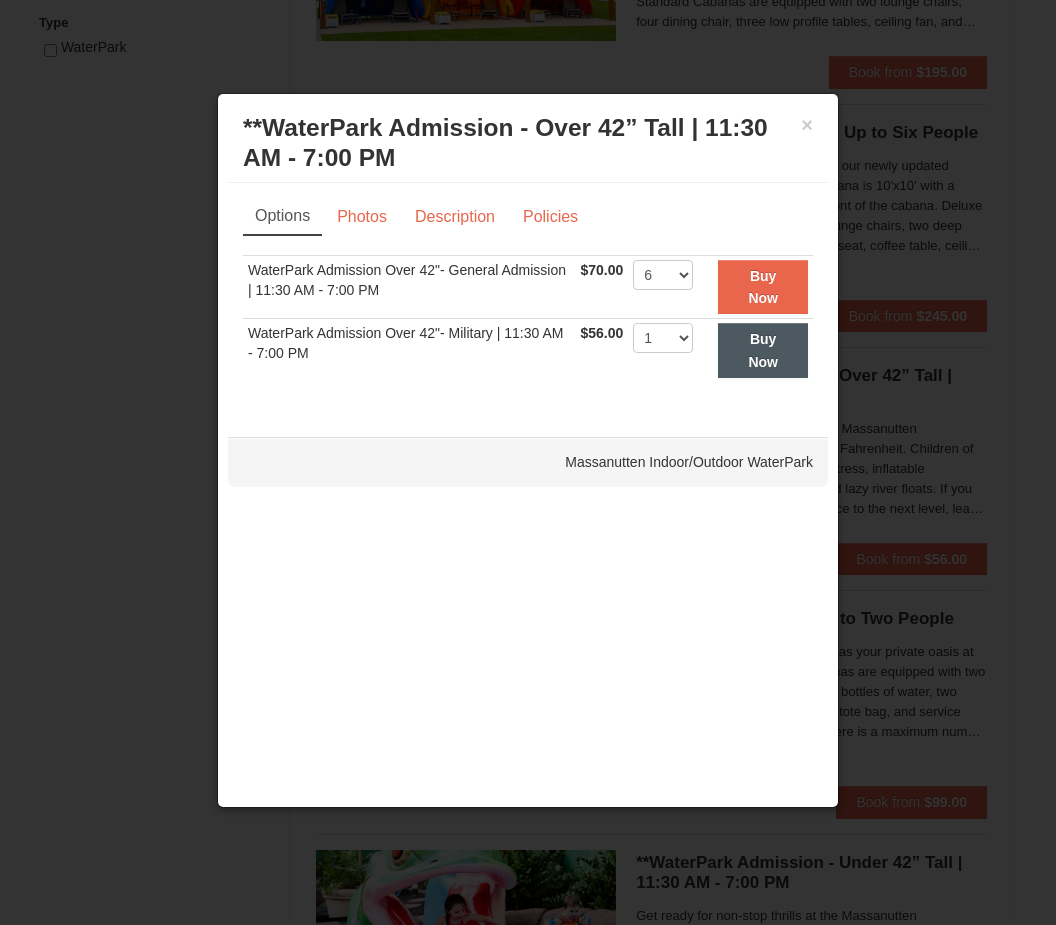 click on "Buy Now" at bounding box center (763, 287) 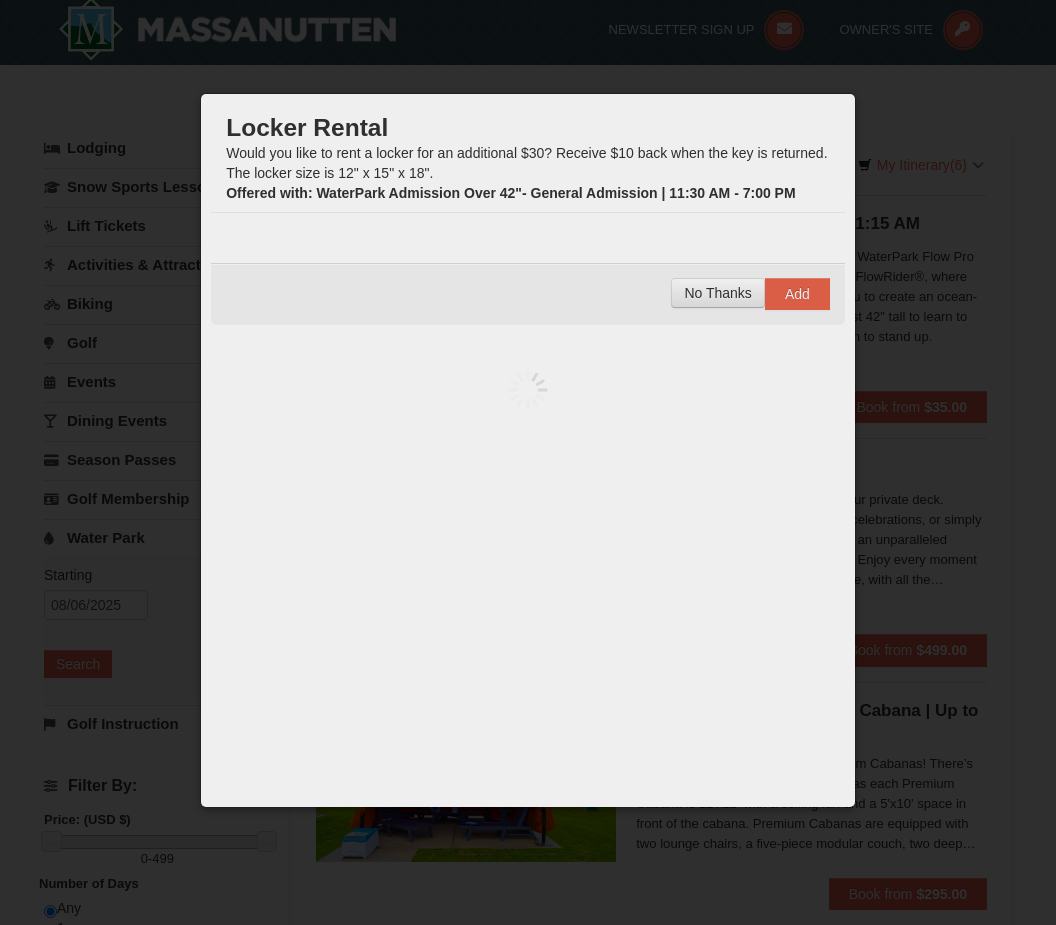 scroll, scrollTop: 6, scrollLeft: 0, axis: vertical 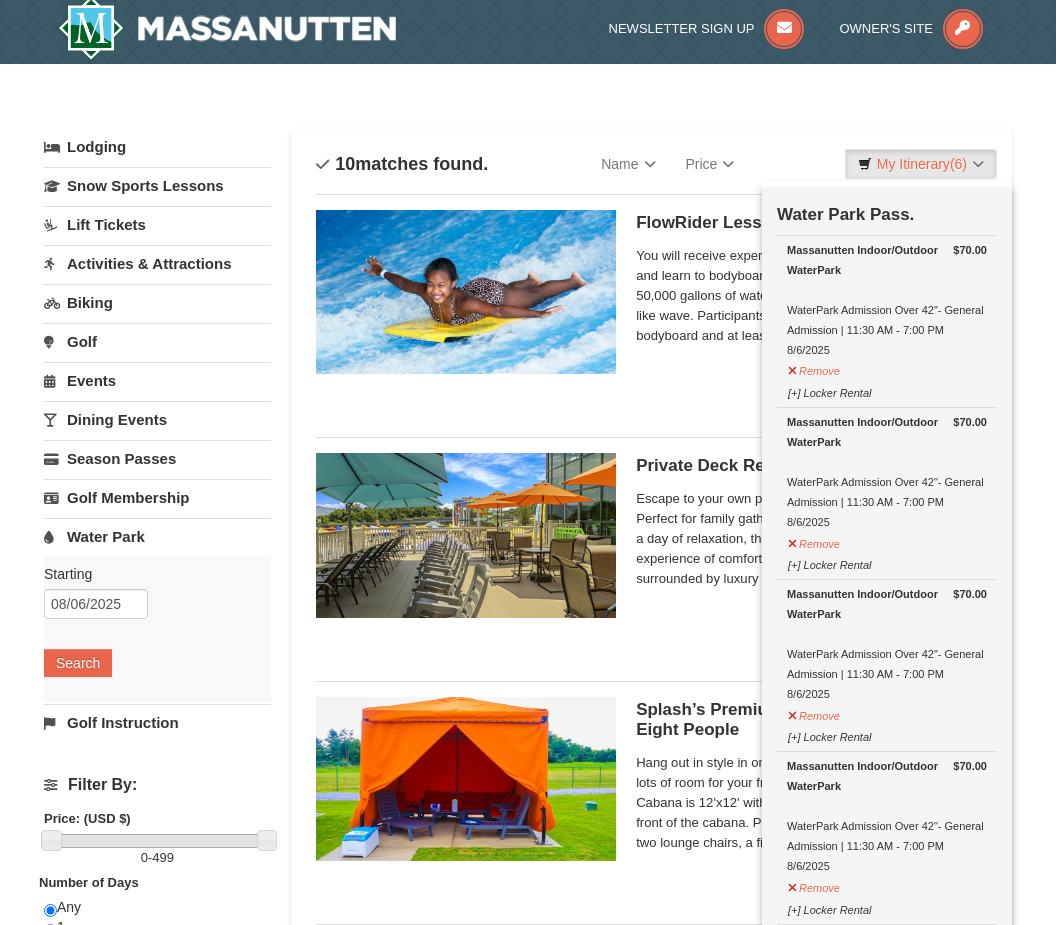 click on "×
Categories
List
Filter
My Itinerary (6)
Check Out Now
Water Park Pass.
$70.00
Massanutten Indoor/Outdoor WaterPark
WaterPark Admission Over 42"- General Admission | 11:30 AM - 7:00 PM
8/6/2025
$70.00" at bounding box center [528, 1373] 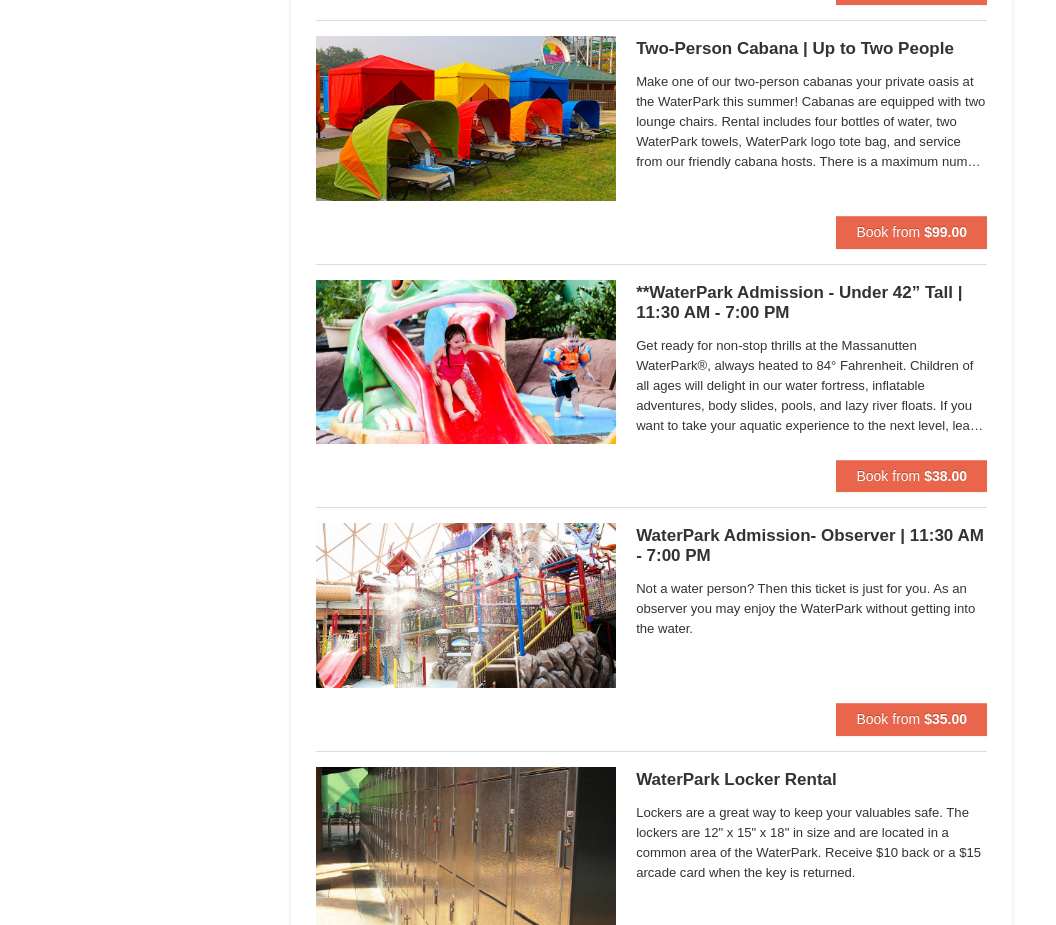 scroll, scrollTop: 1639, scrollLeft: 0, axis: vertical 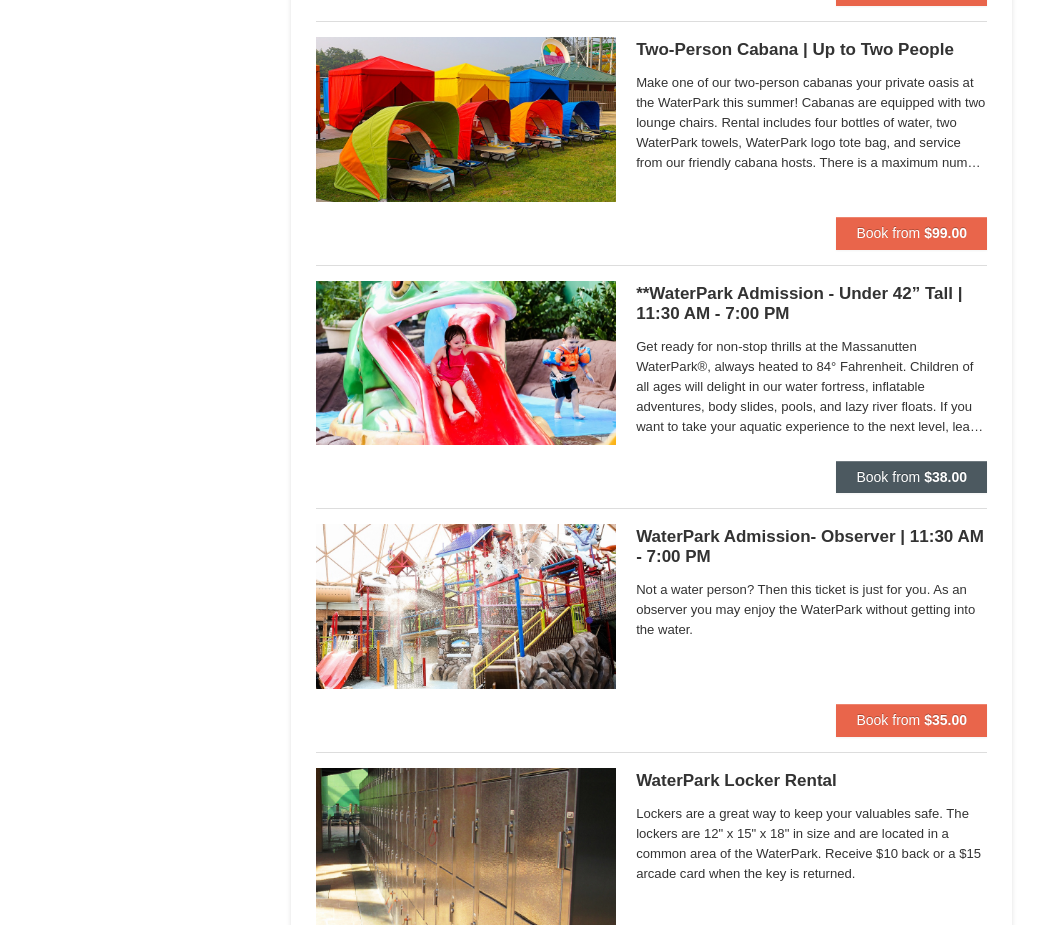 click on "Book from" at bounding box center (888, 477) 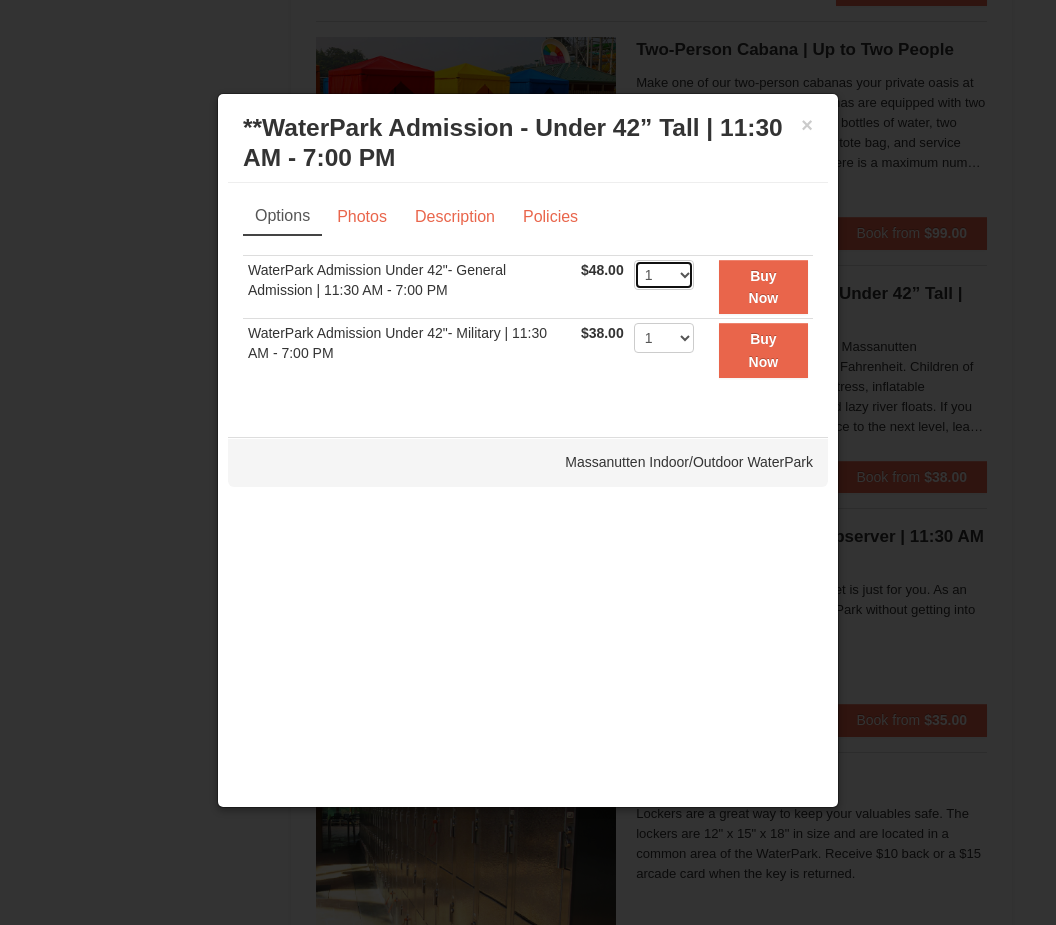 select on "2" 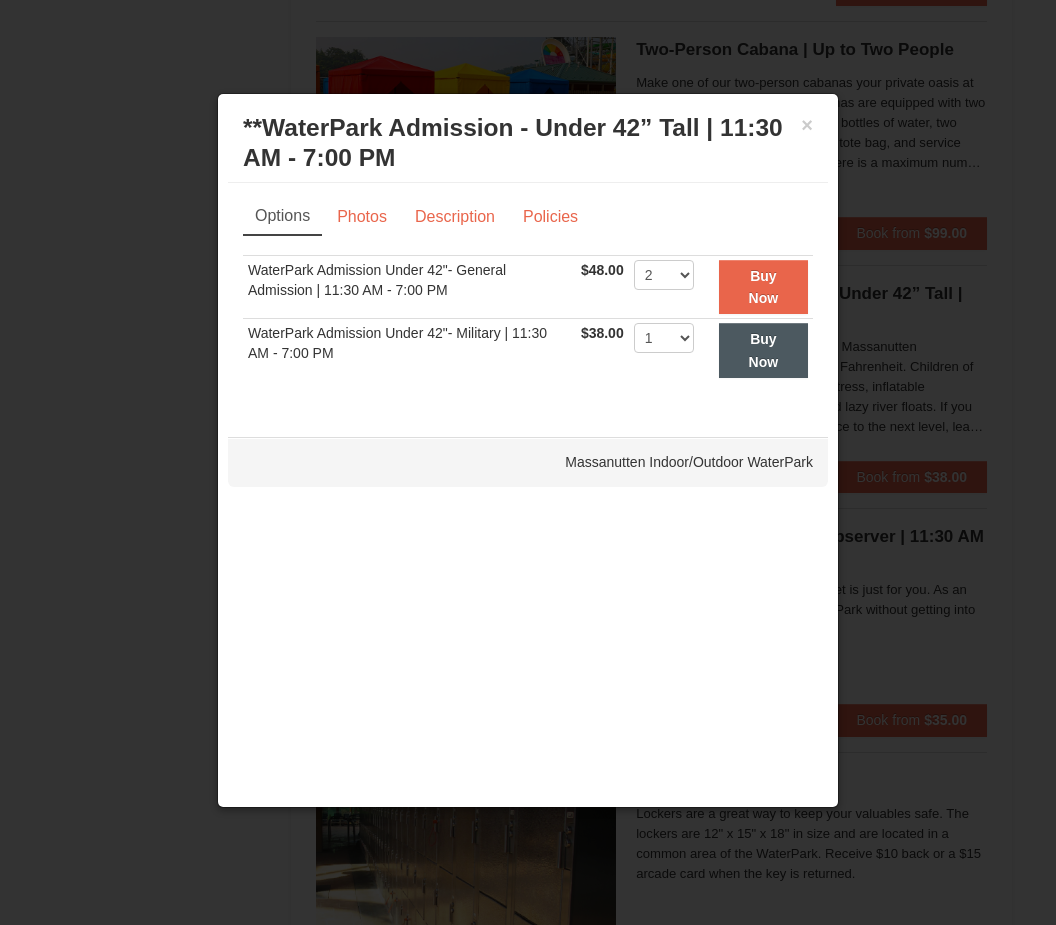 drag, startPoint x: 770, startPoint y: 276, endPoint x: 770, endPoint y: 295, distance: 19 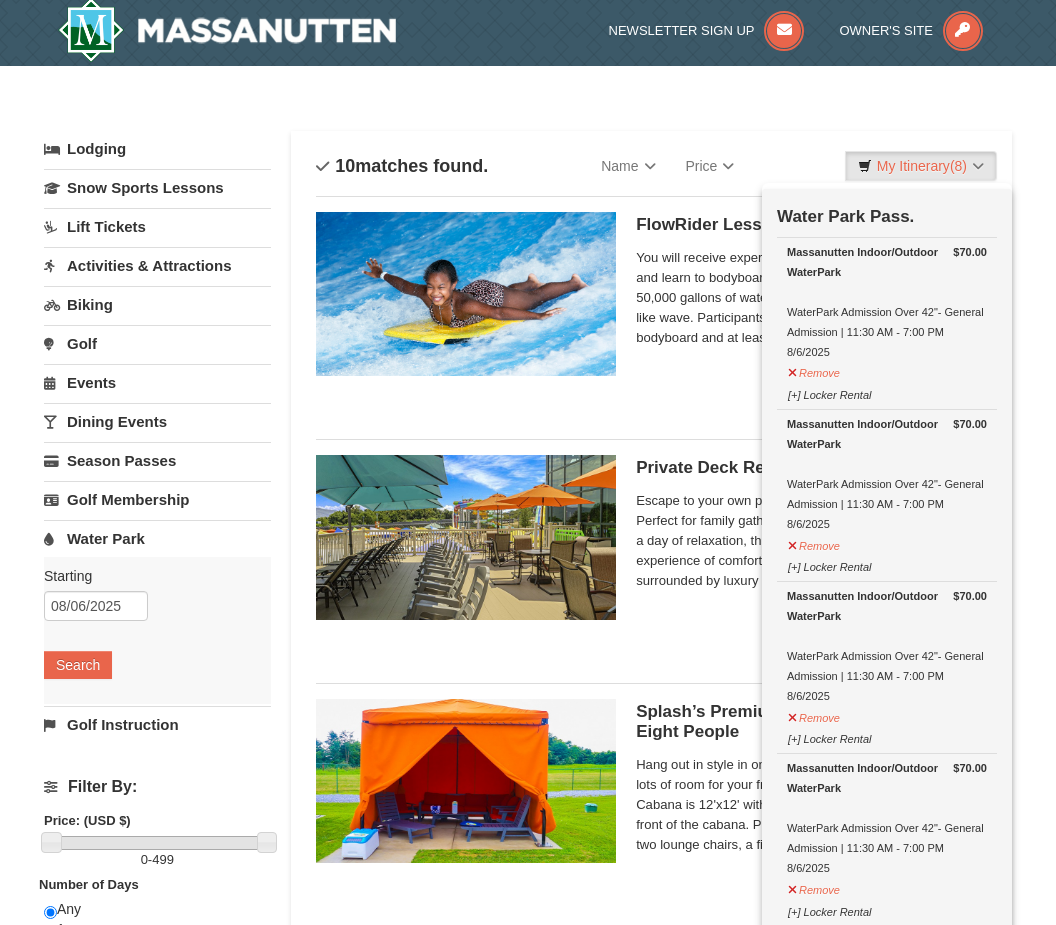 scroll, scrollTop: 6, scrollLeft: 0, axis: vertical 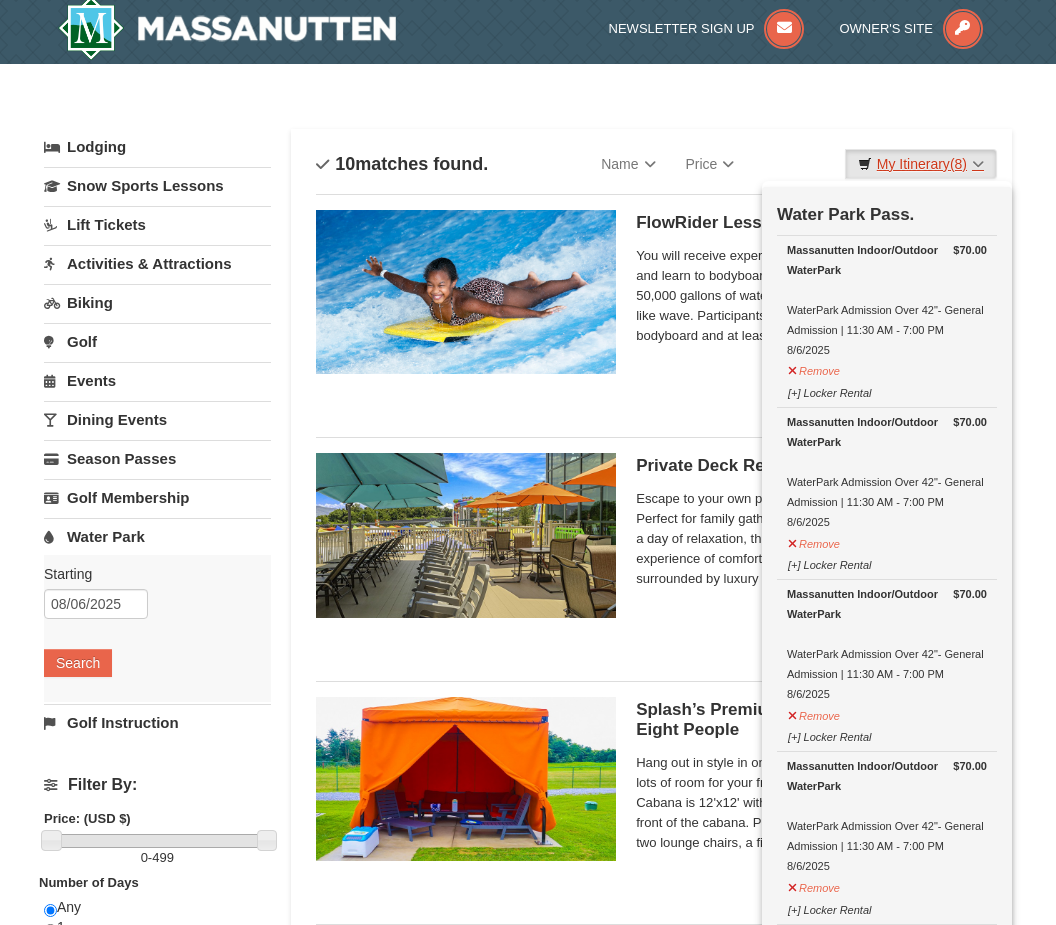 click on "My Itinerary (8)" at bounding box center [921, 164] 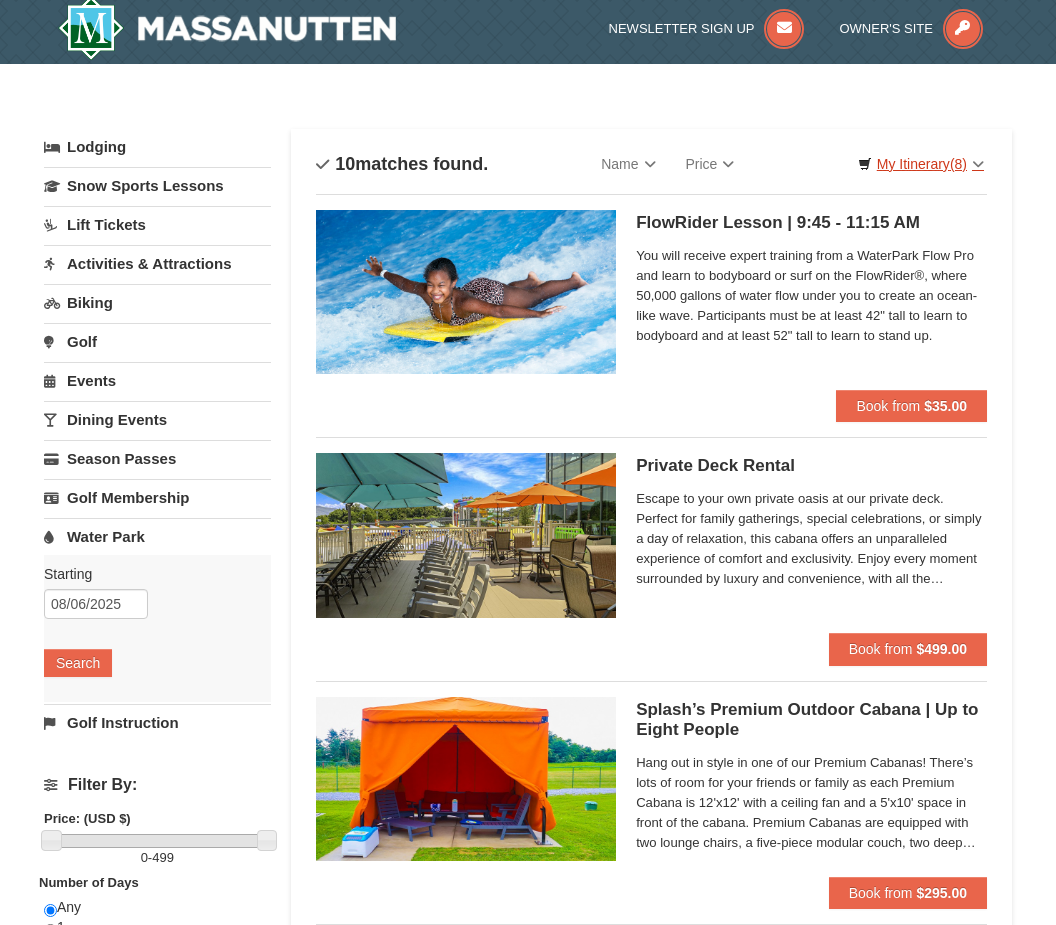 click on "My Itinerary (8)" at bounding box center (921, 164) 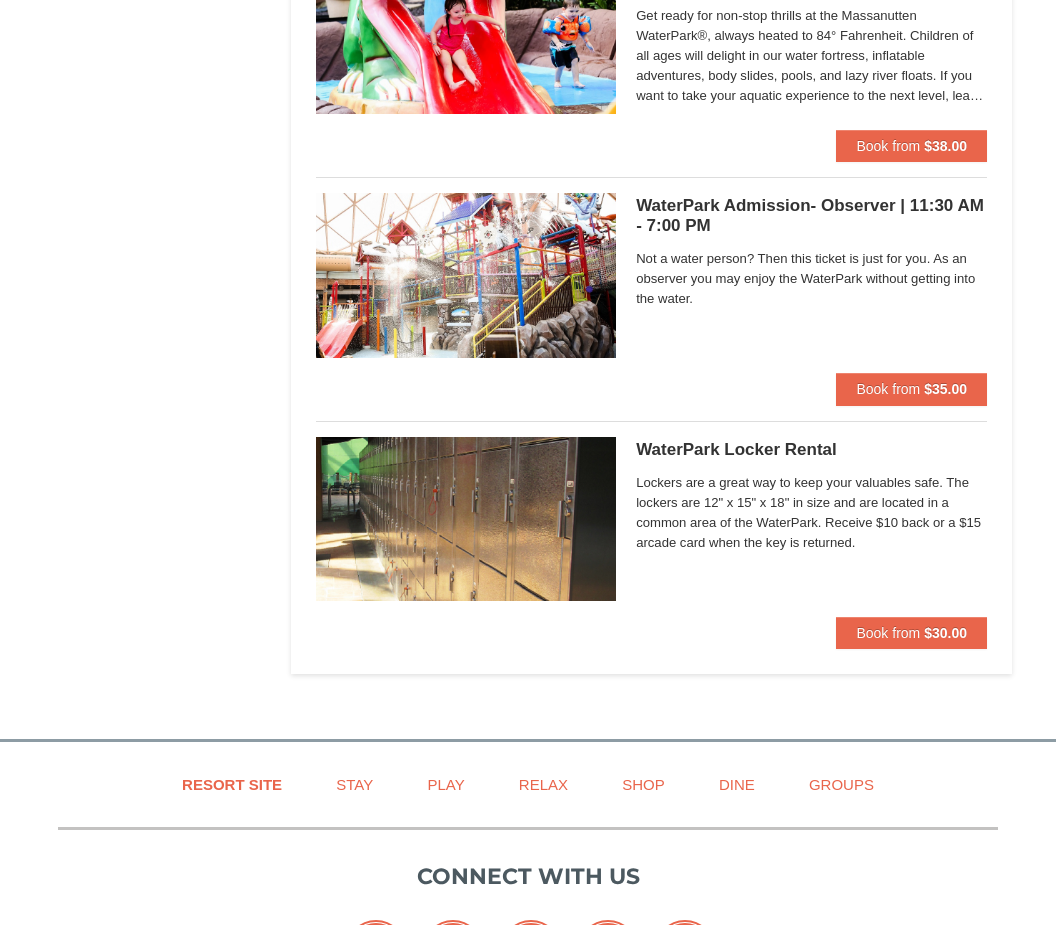 scroll, scrollTop: 1978, scrollLeft: 0, axis: vertical 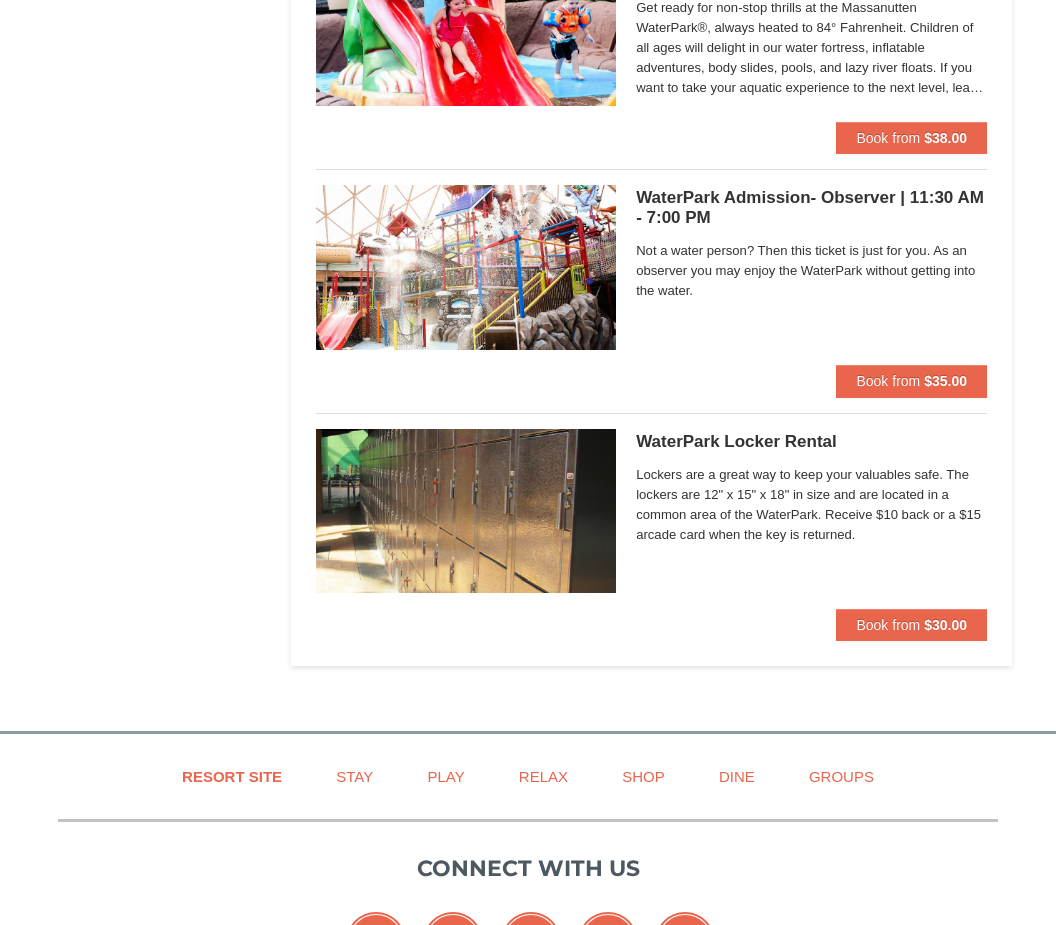 click at bounding box center (528, 462) 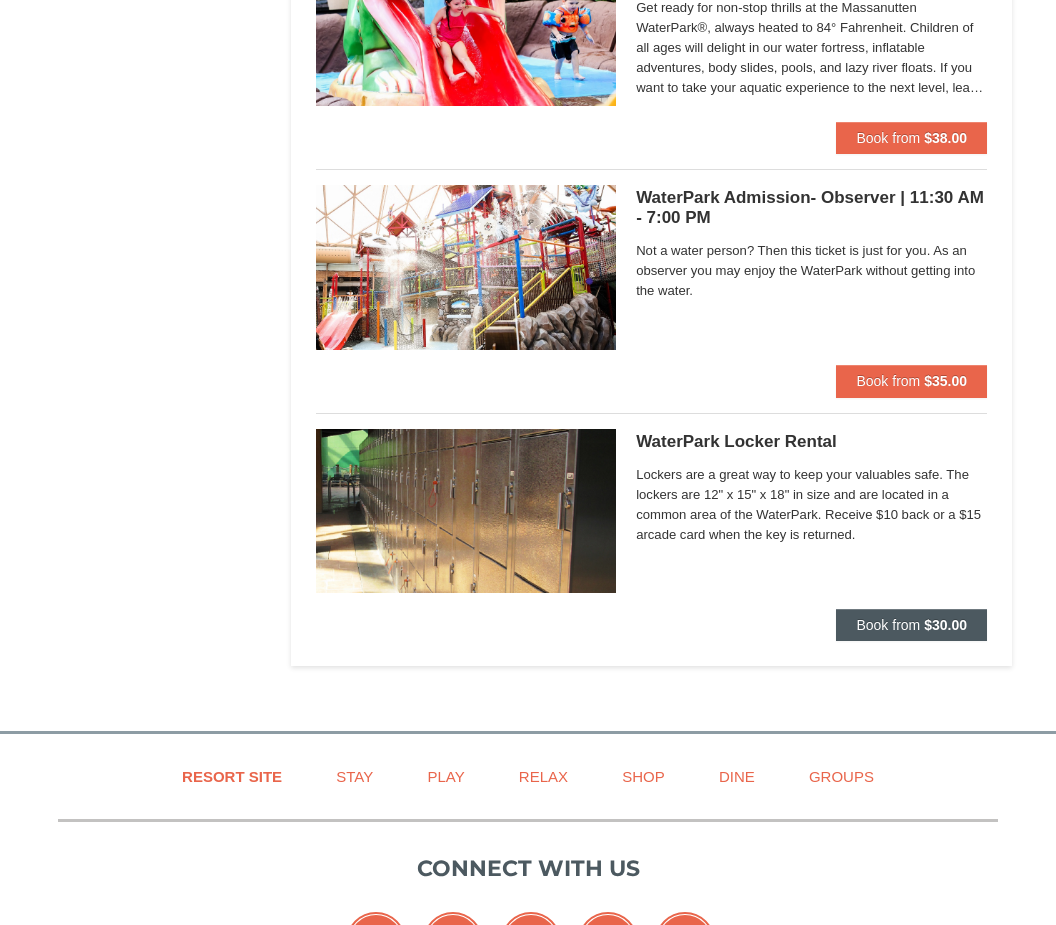 click on "Book from   $30.00" at bounding box center [911, 625] 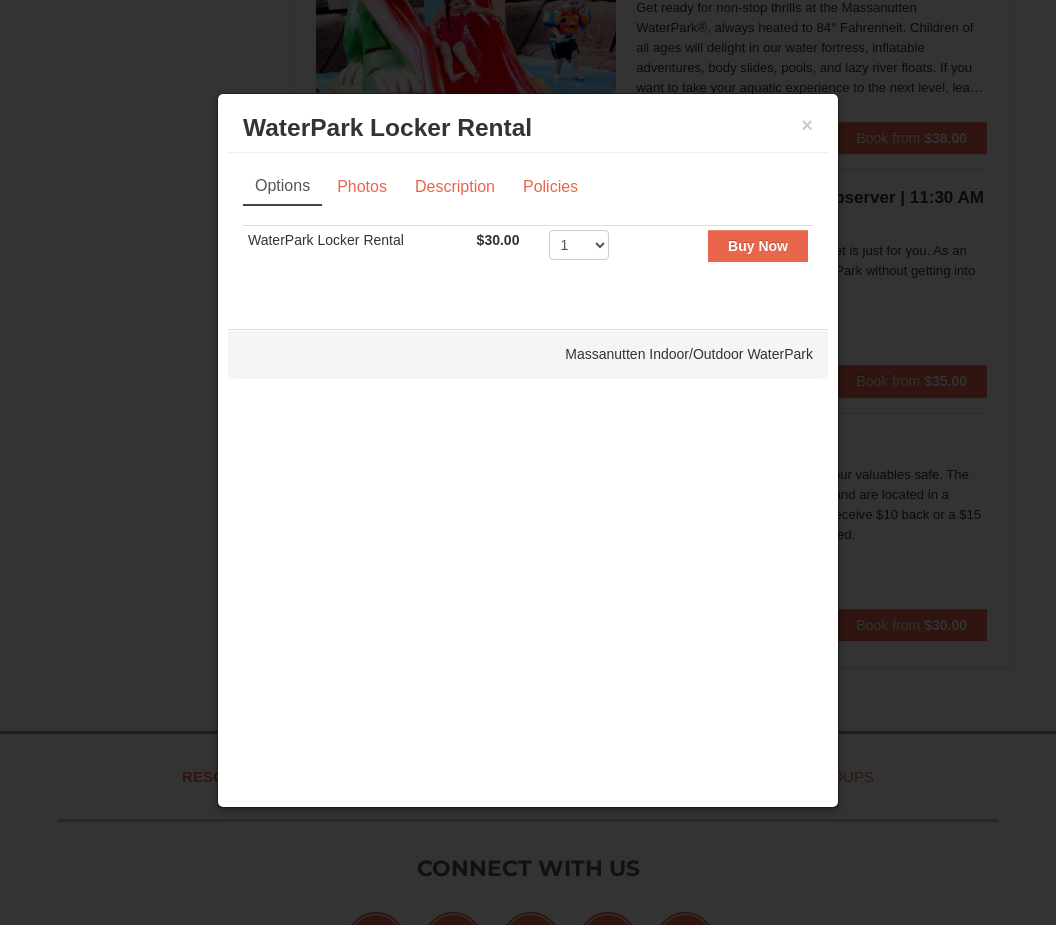 drag, startPoint x: 744, startPoint y: 258, endPoint x: 744, endPoint y: 270, distance: 12 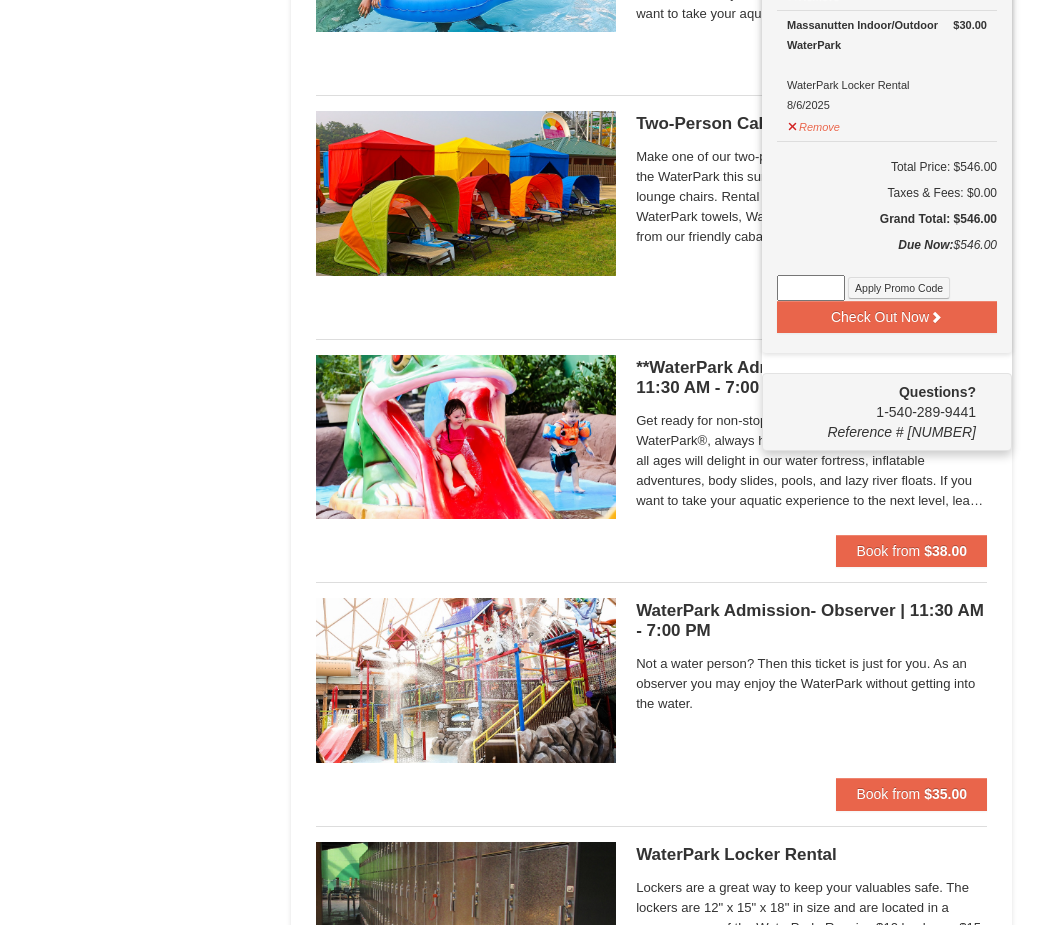 scroll, scrollTop: 1585, scrollLeft: 0, axis: vertical 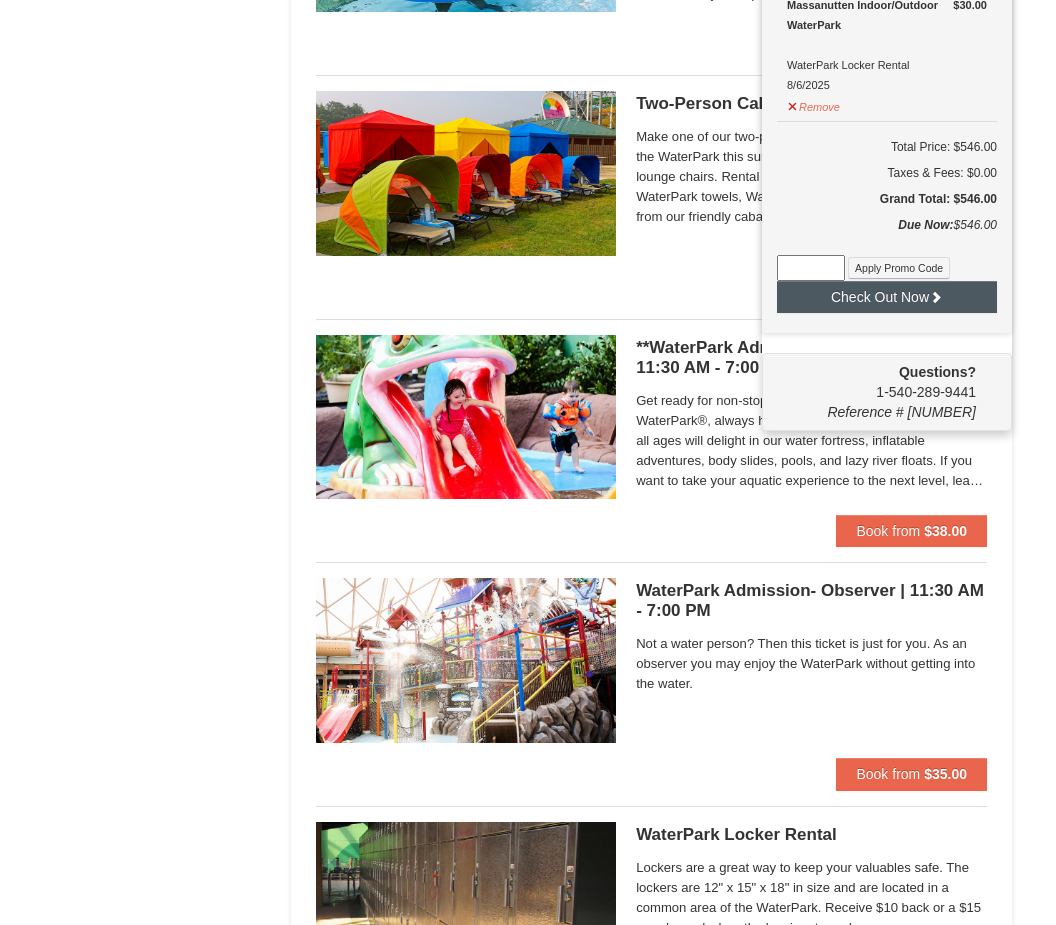 click on "Check Out Now" at bounding box center (887, 297) 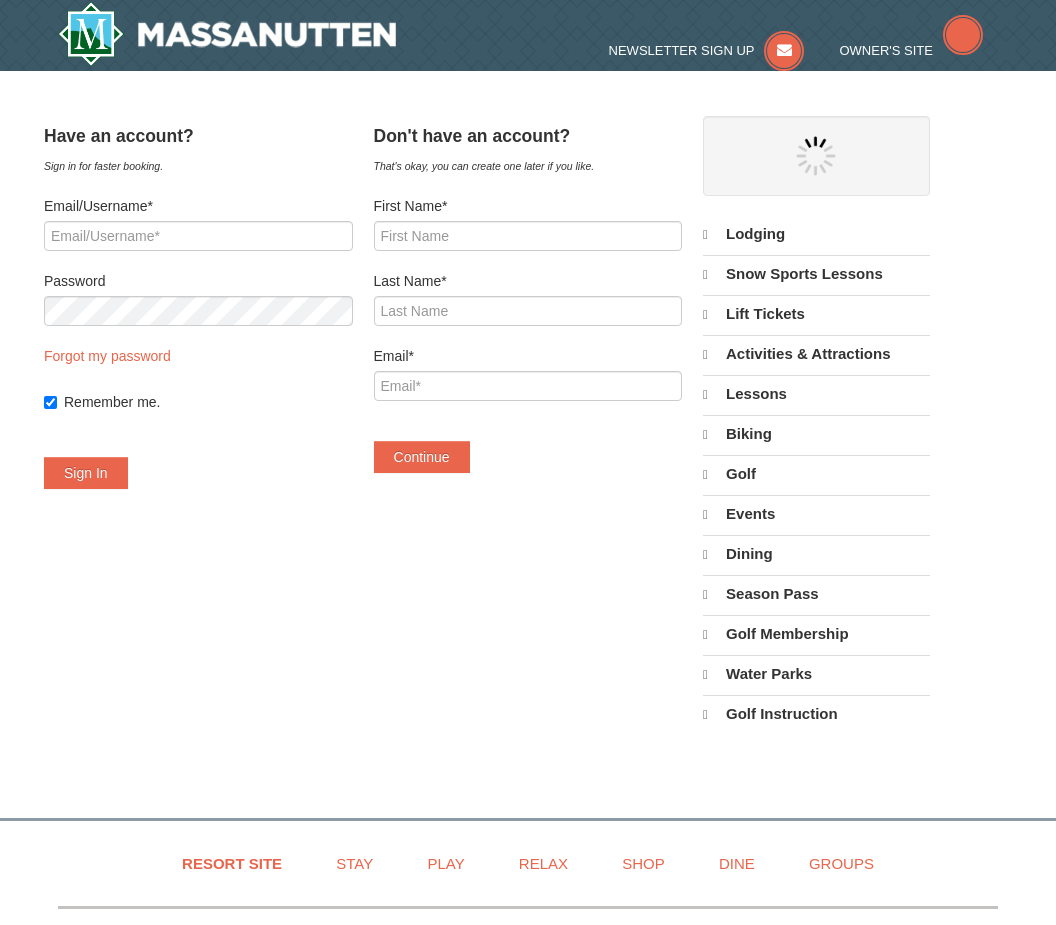 scroll, scrollTop: 0, scrollLeft: 0, axis: both 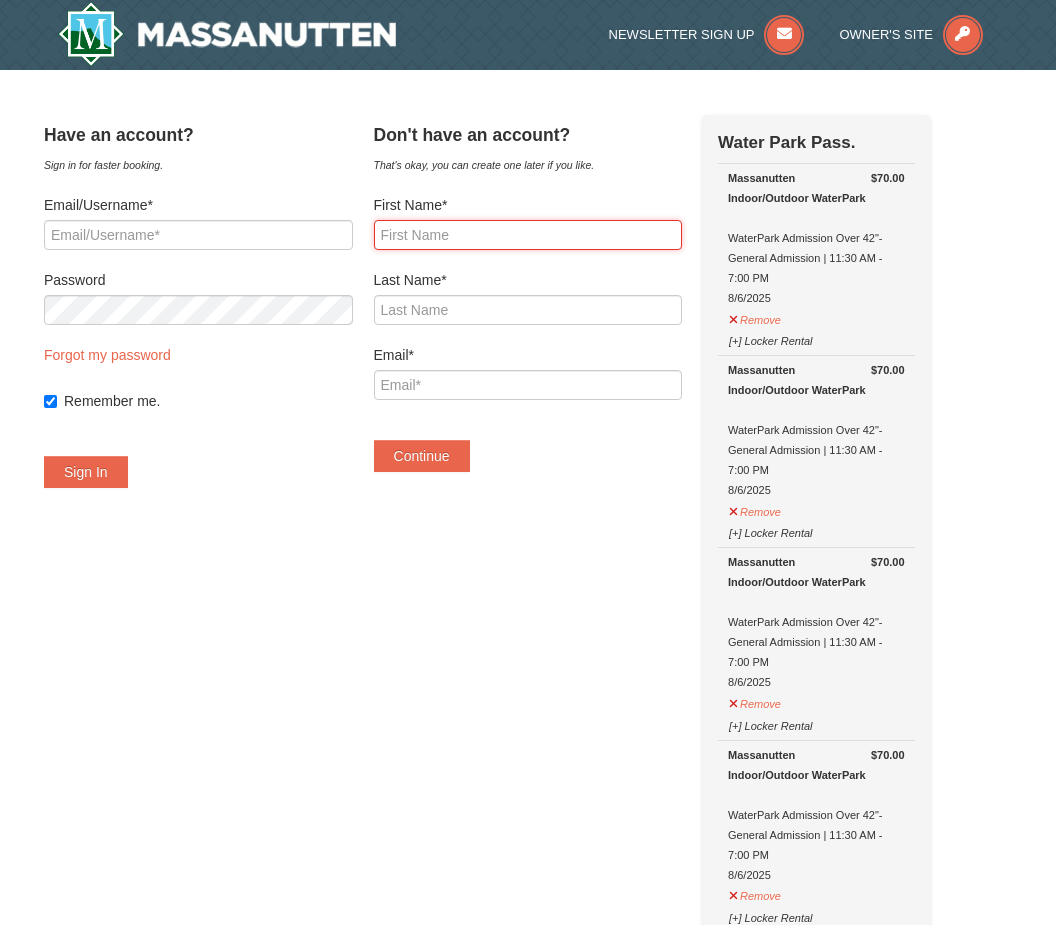 click on "First Name*" at bounding box center (528, 235) 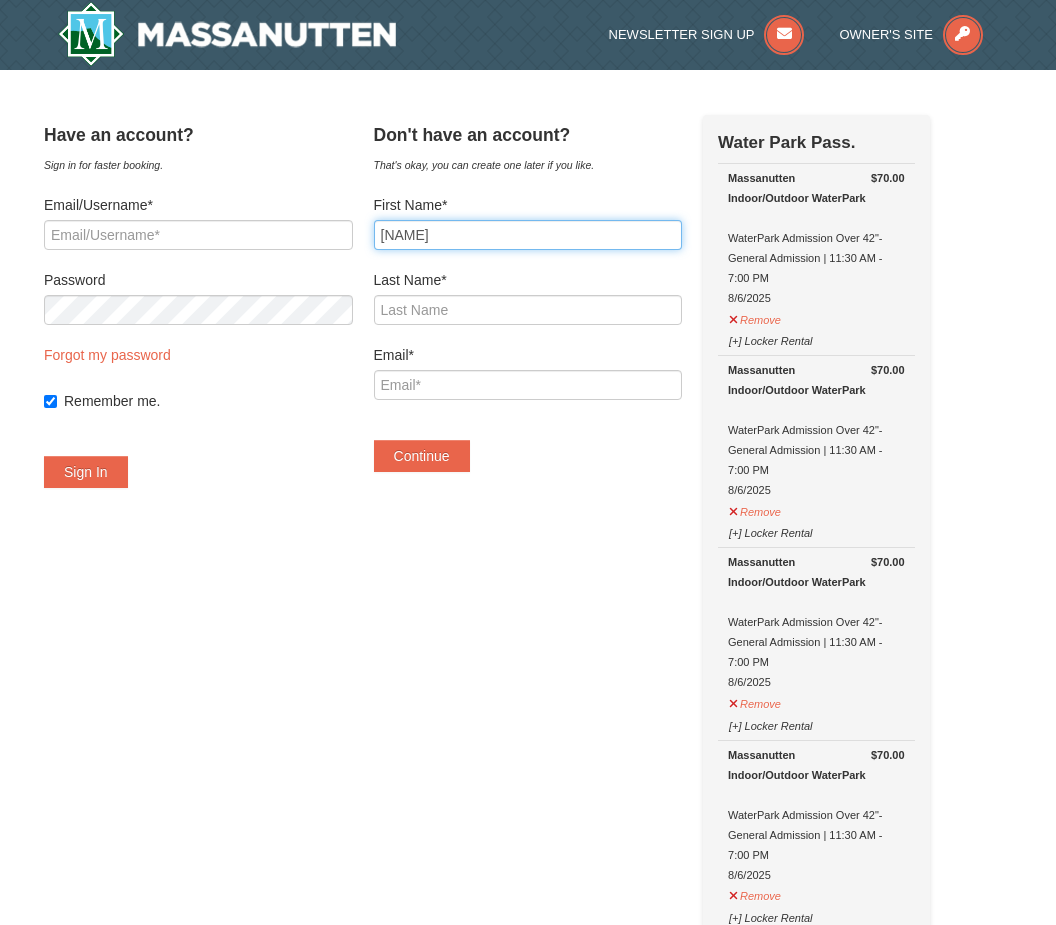 type on "LATONIA" 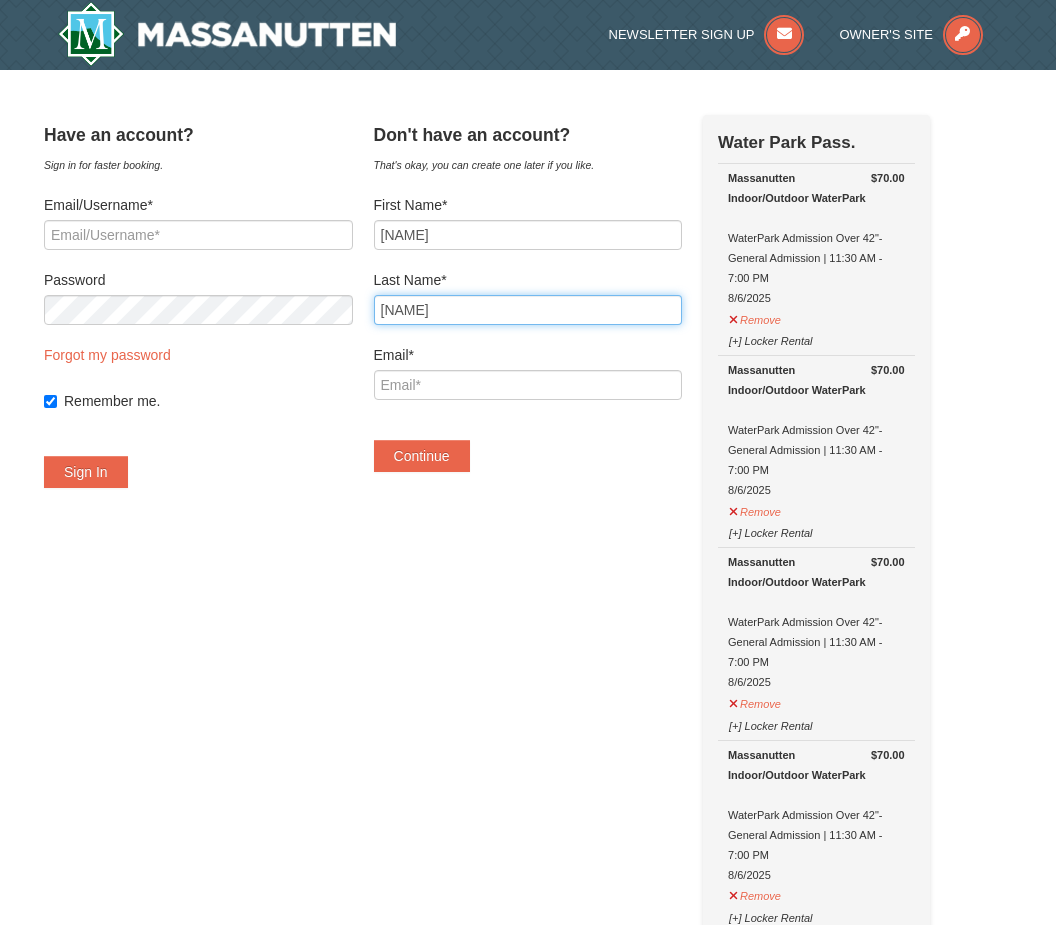 type on "CORBETT" 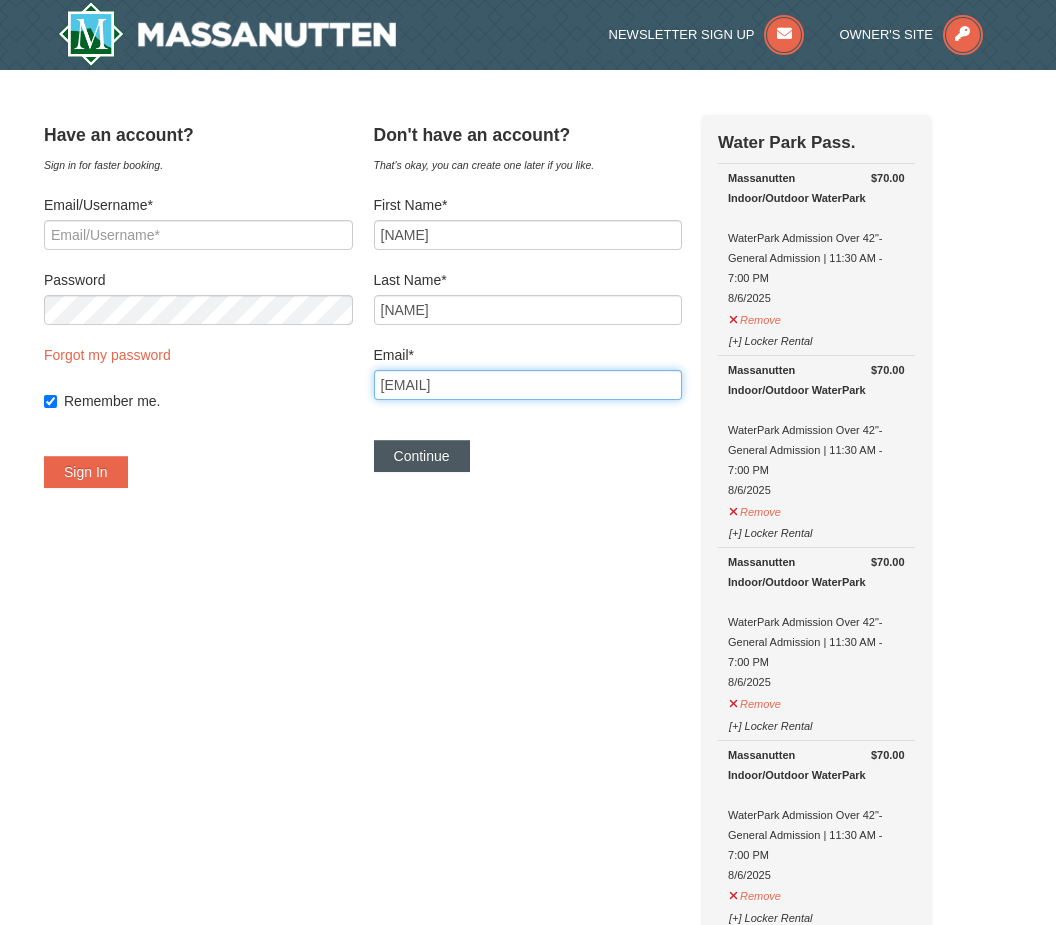 type on "FORAMPS@AOL.COM" 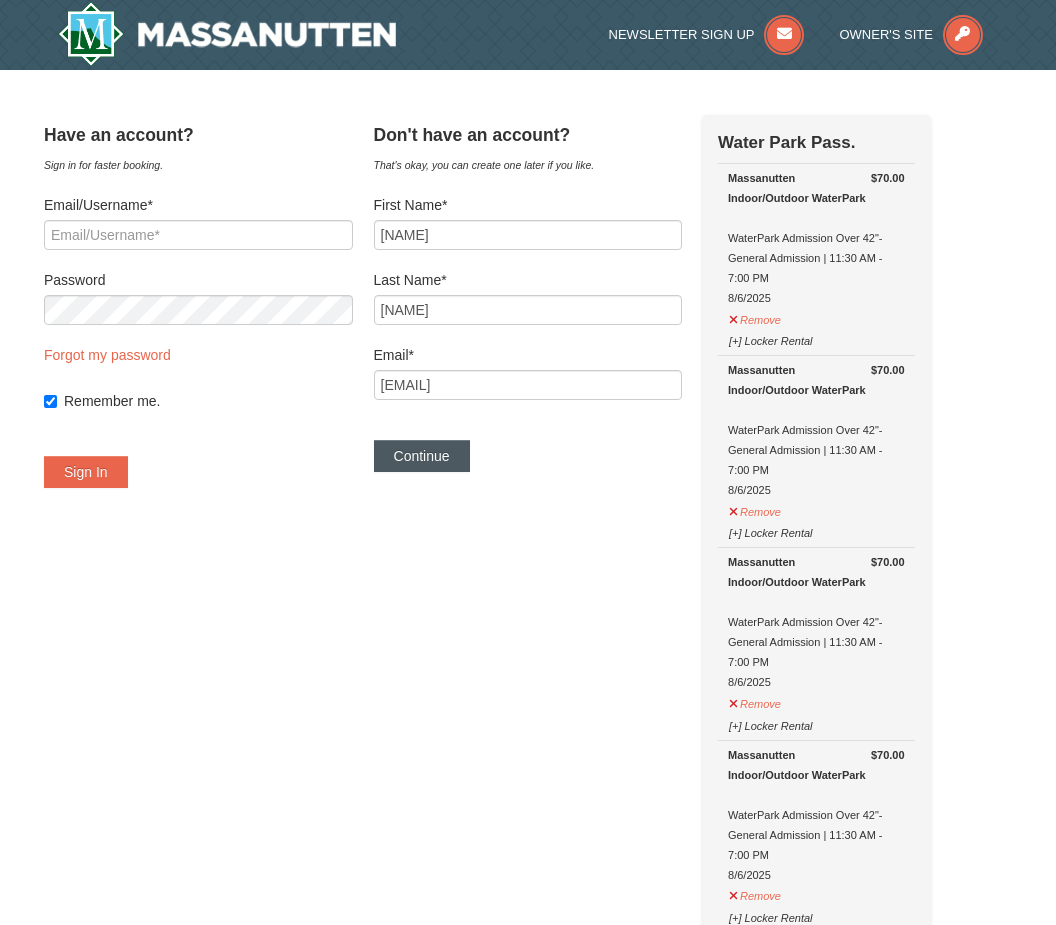 click on "Continue" at bounding box center (422, 456) 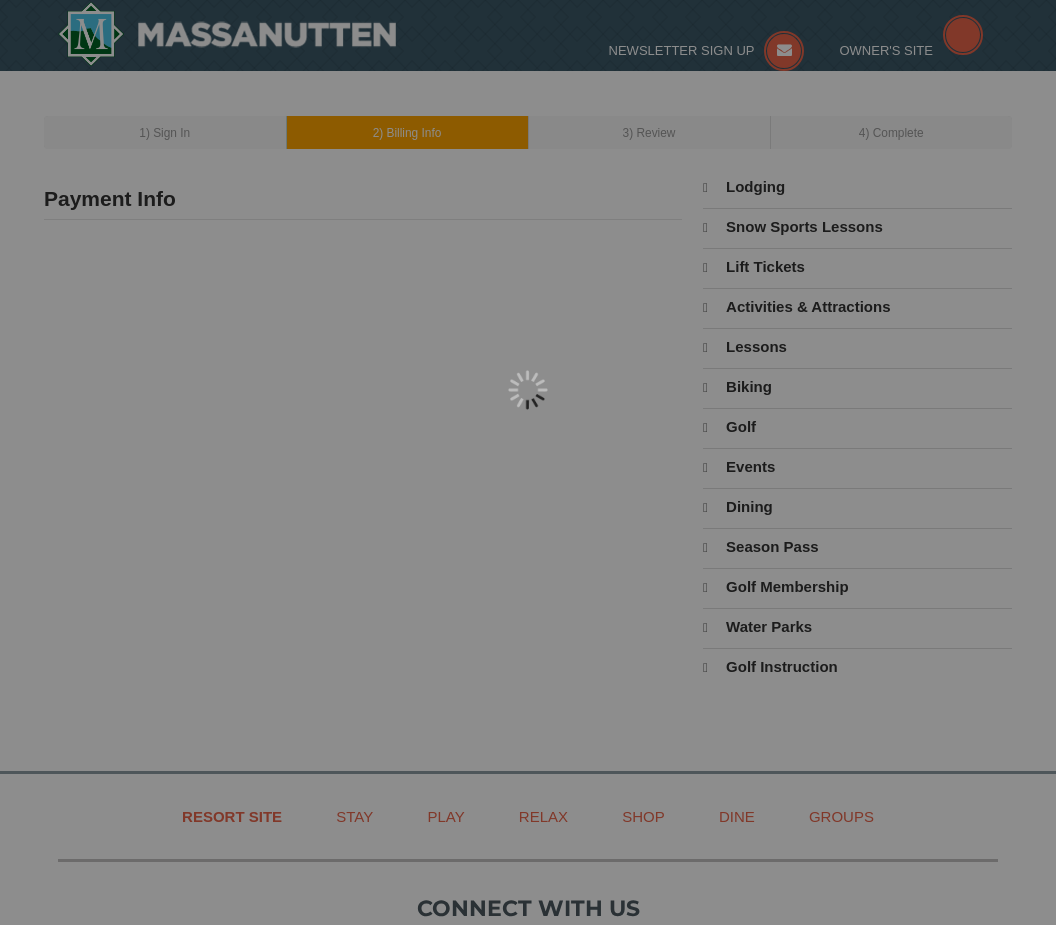 scroll, scrollTop: 0, scrollLeft: 0, axis: both 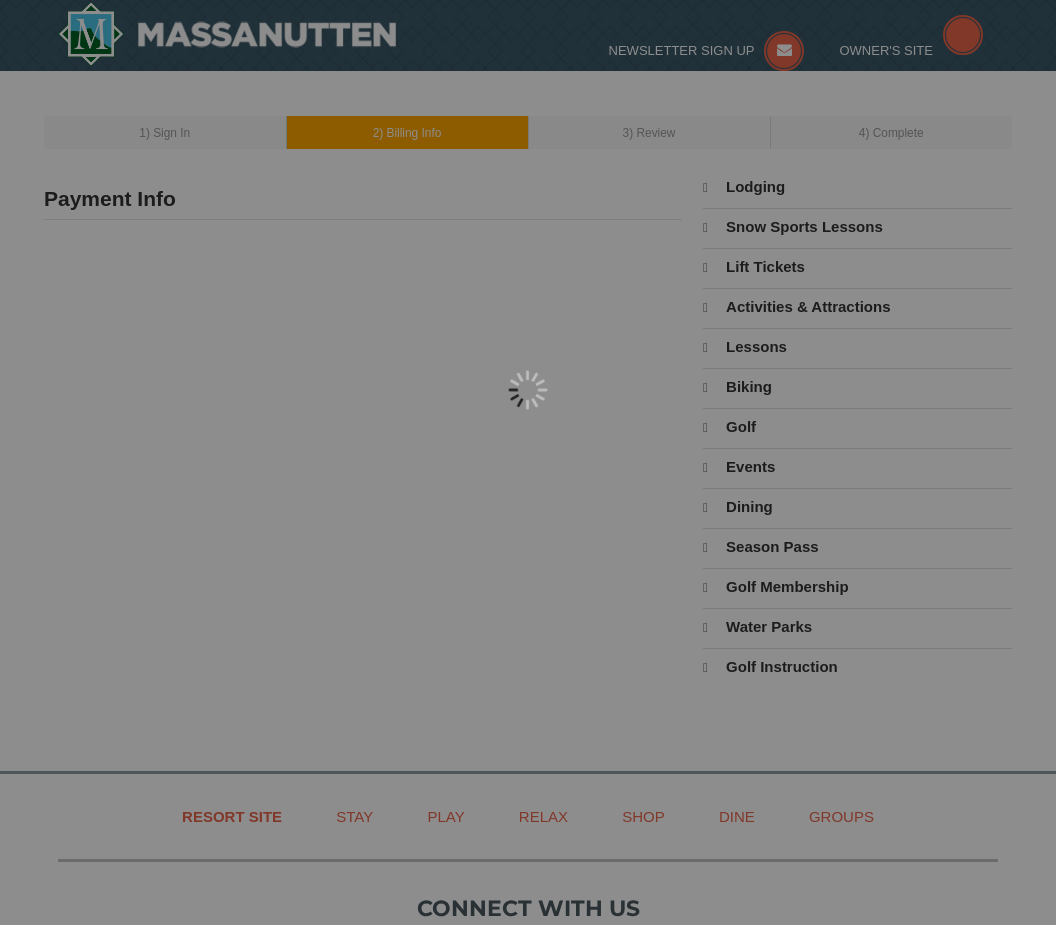type on "[FIRST] [LAST]" 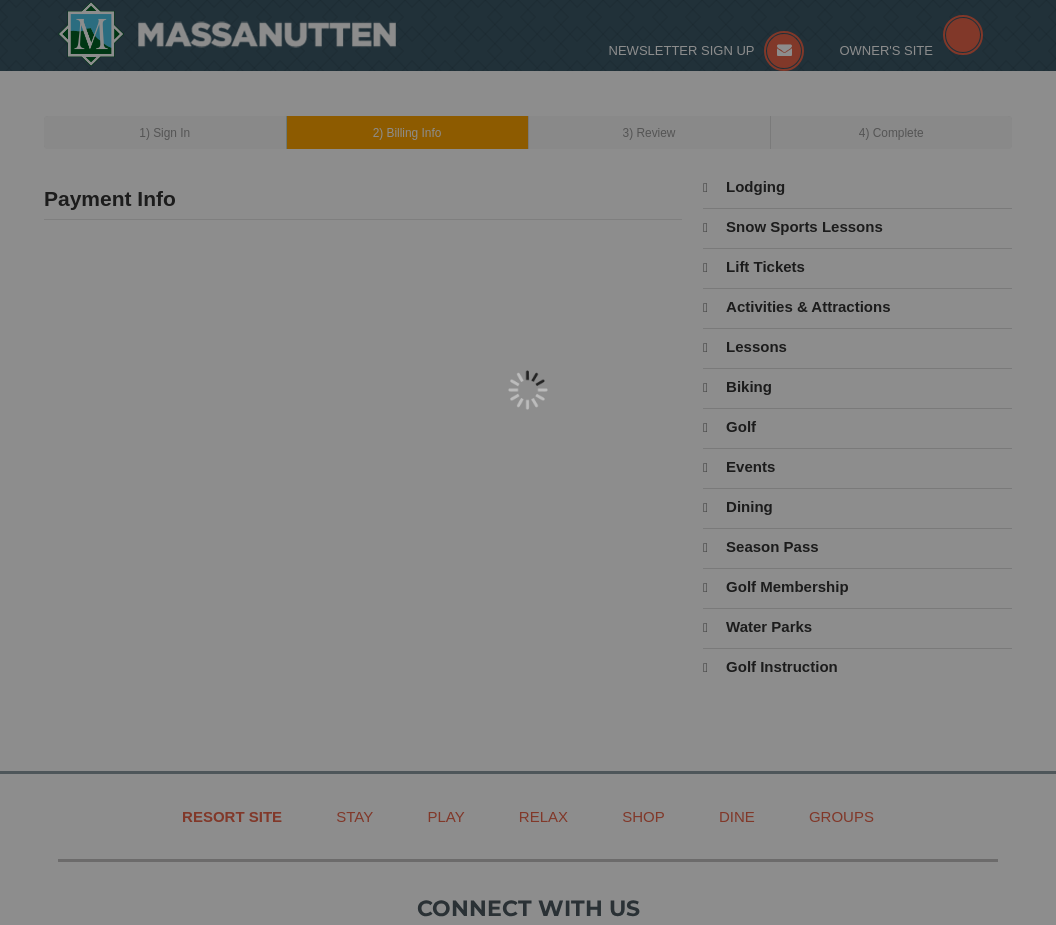 type on "[EMAIL]" 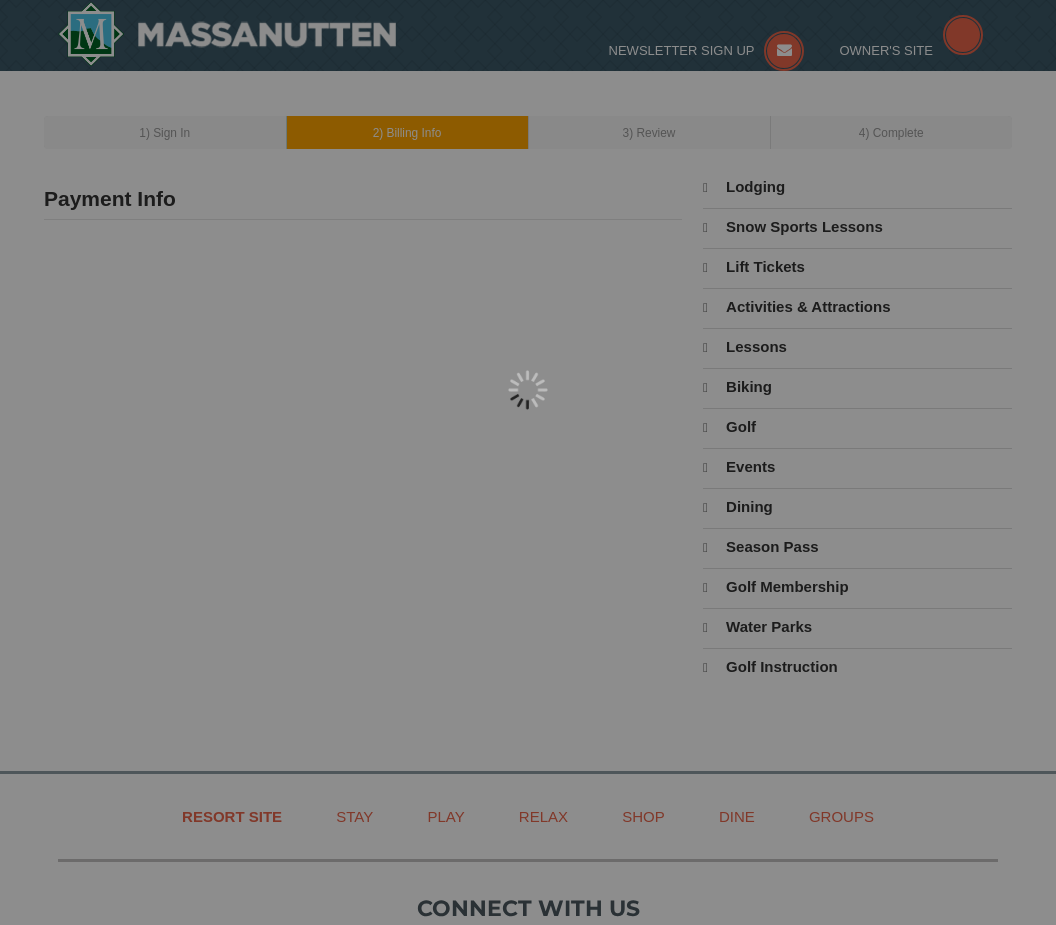 select on "8" 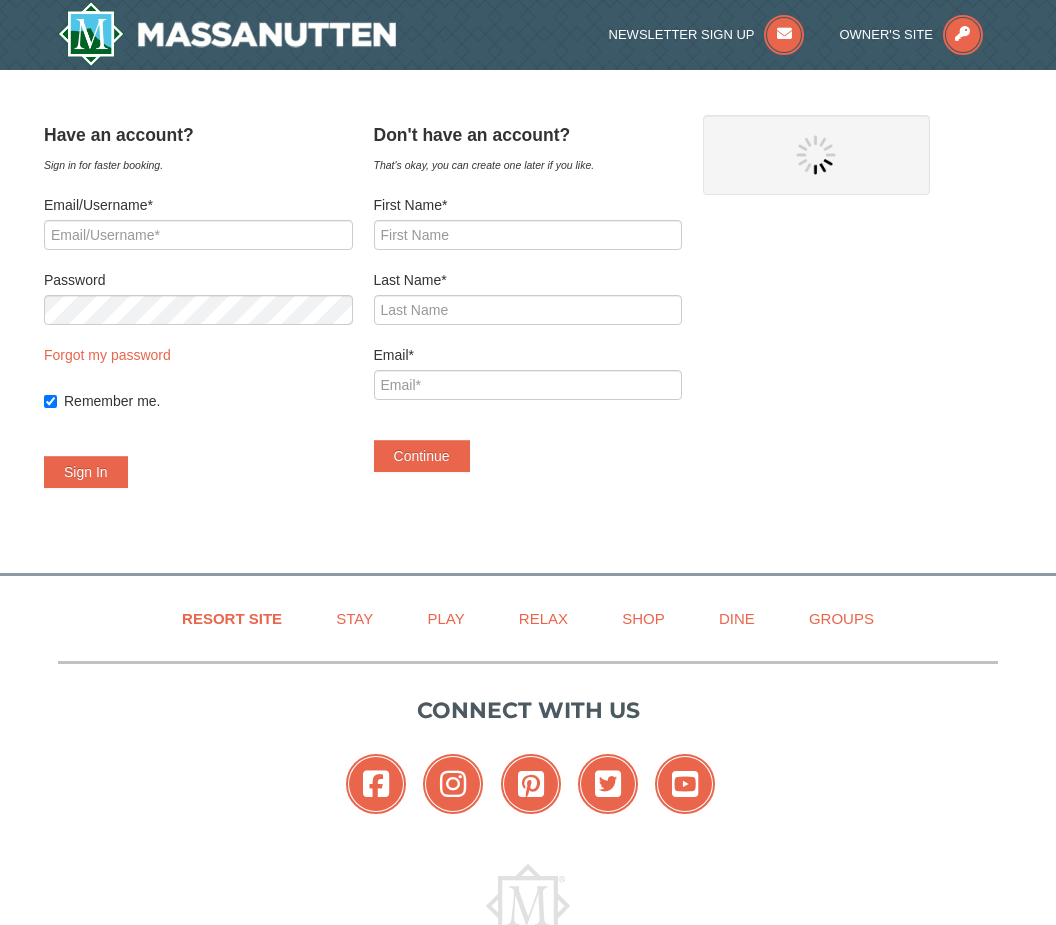 scroll, scrollTop: 0, scrollLeft: 0, axis: both 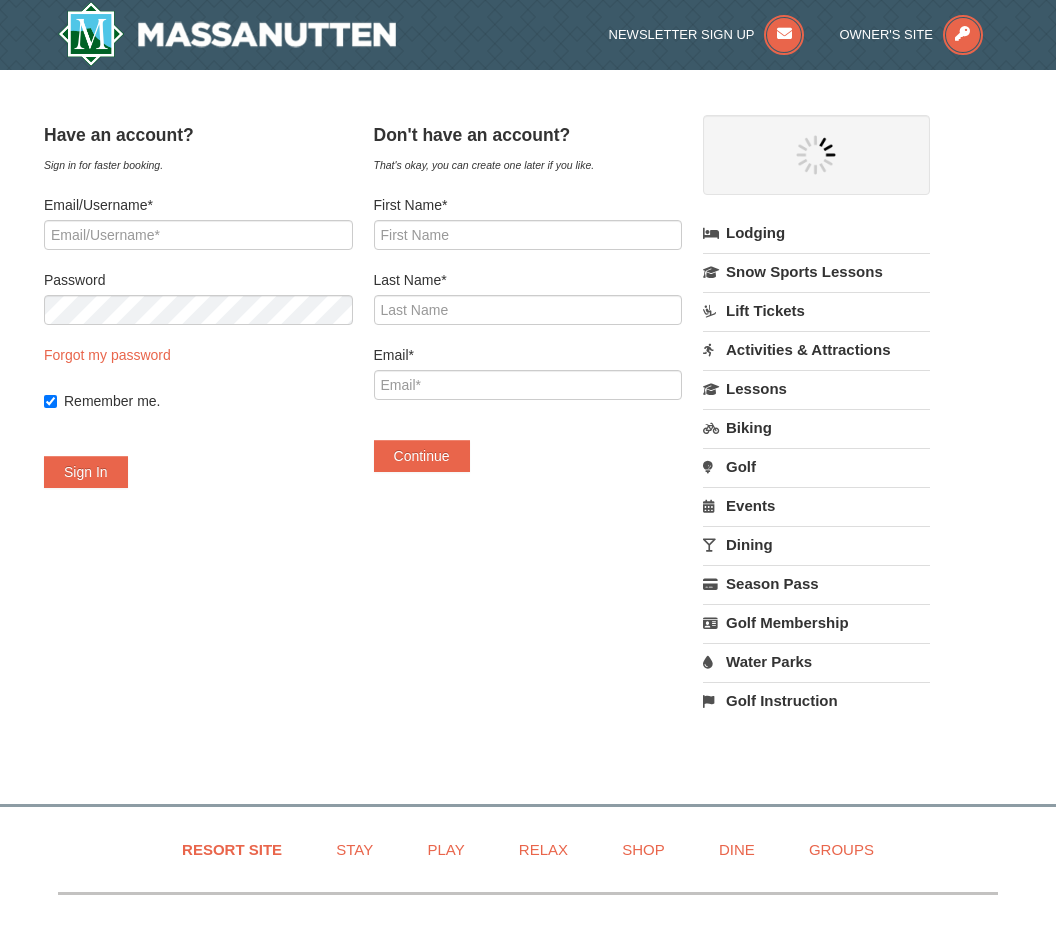 select on "8" 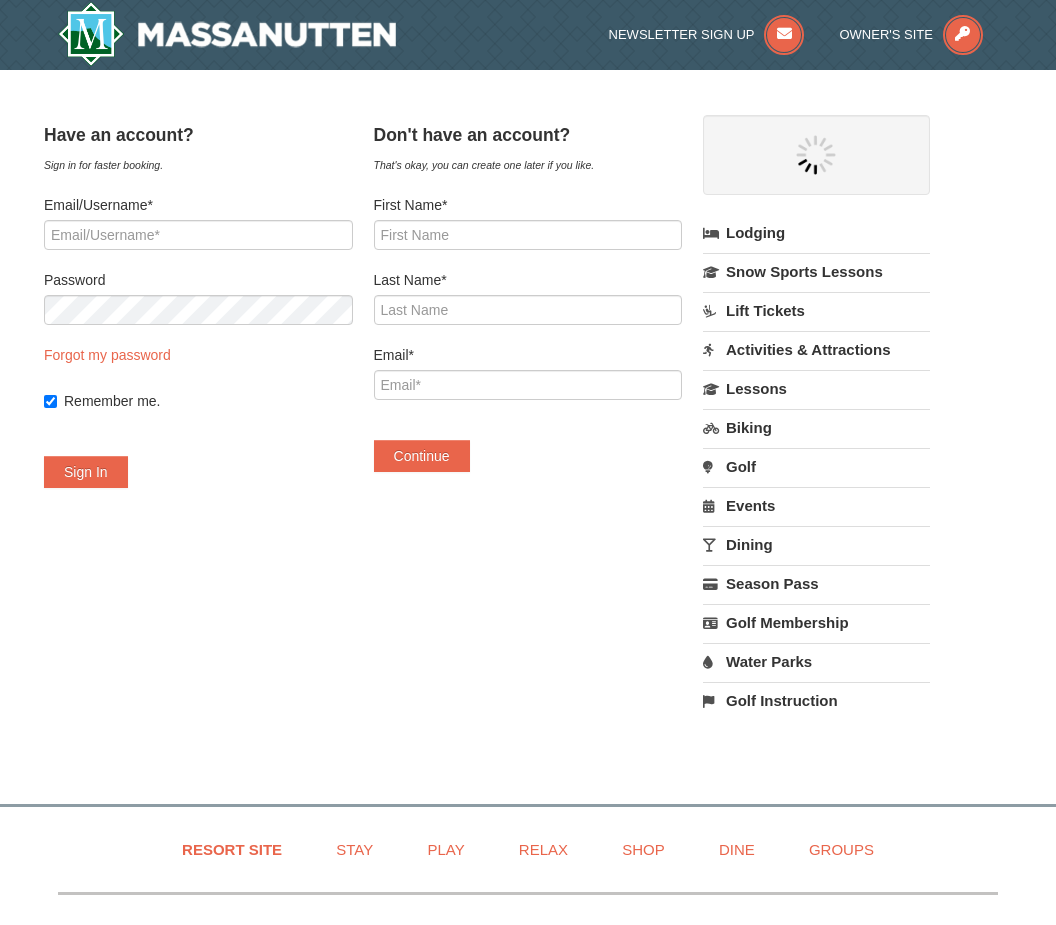 select on "8" 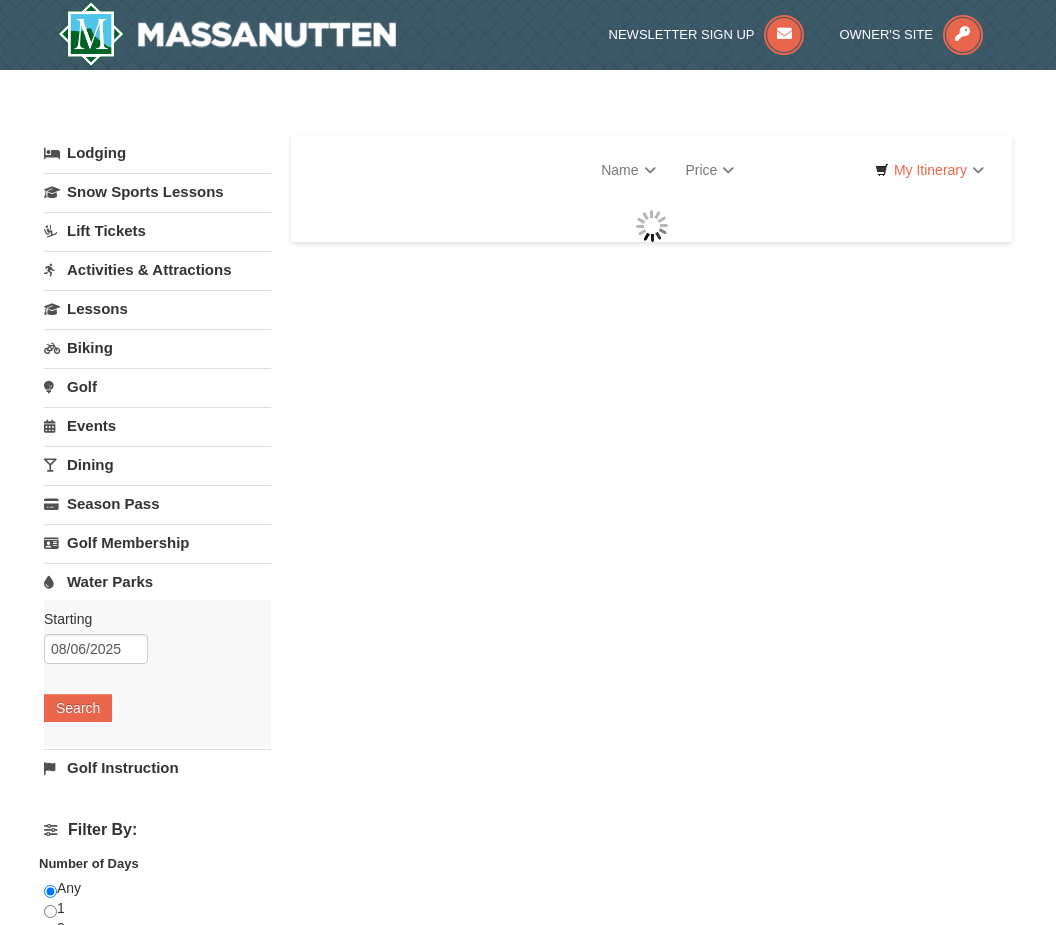 scroll, scrollTop: 0, scrollLeft: 0, axis: both 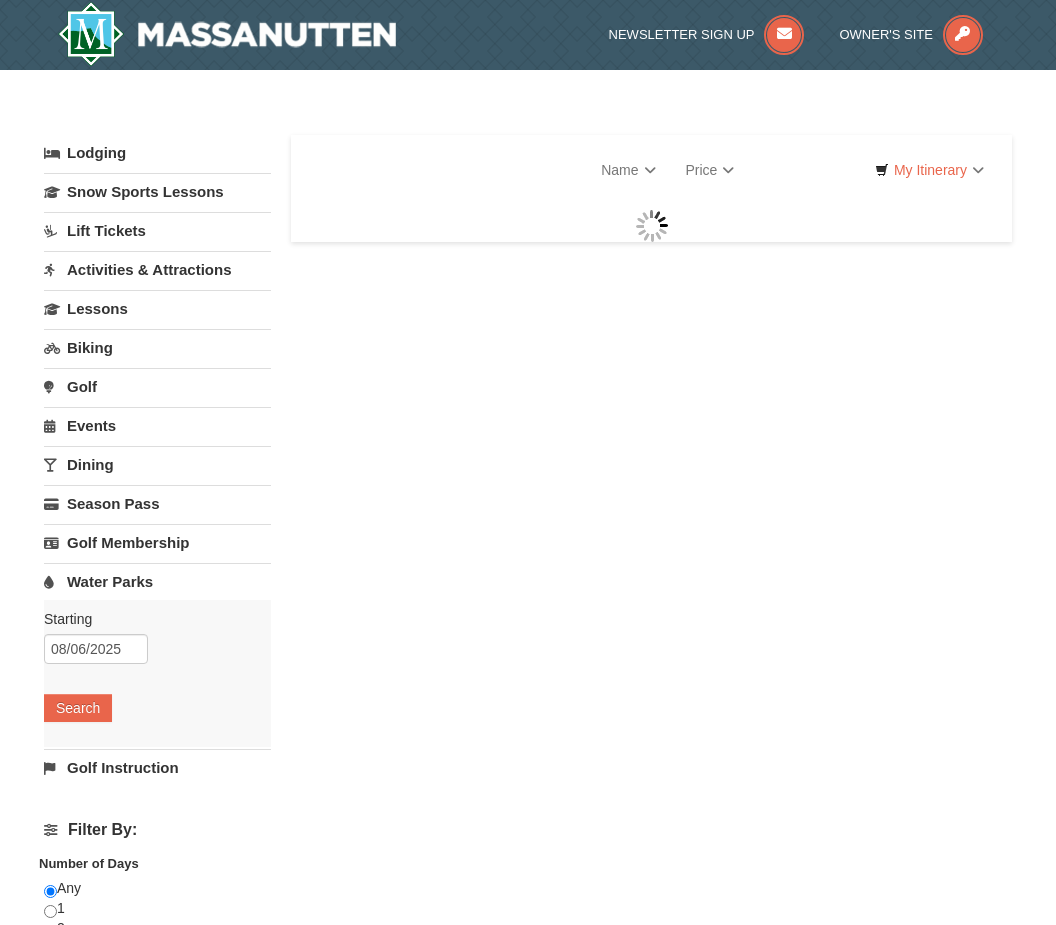 select on "8" 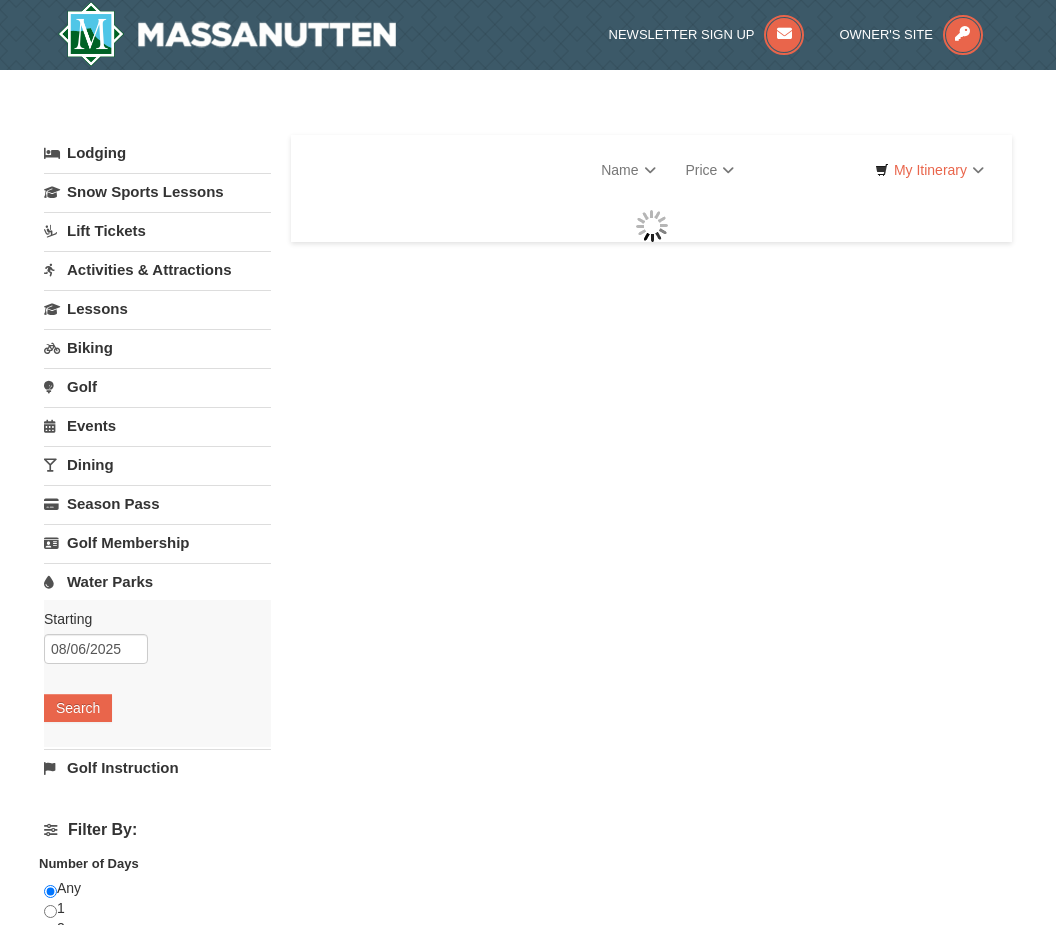 select on "8" 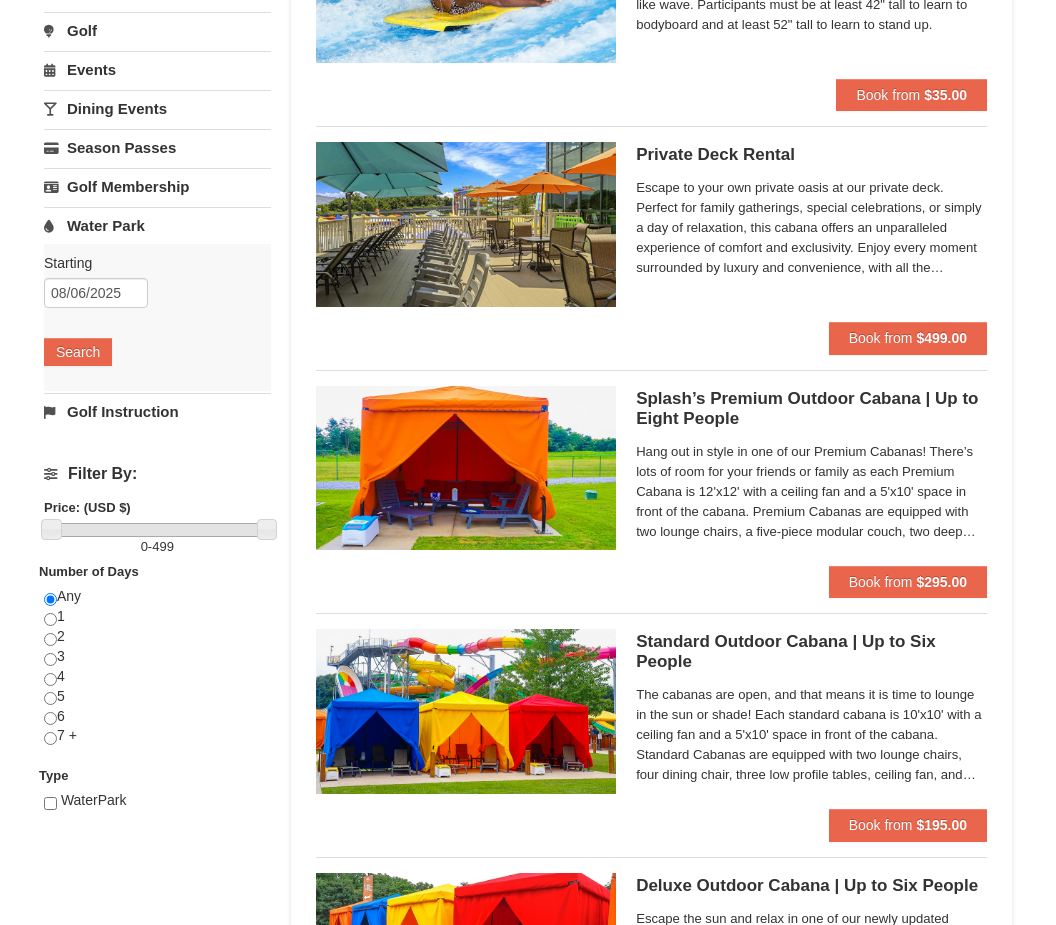 scroll, scrollTop: 323, scrollLeft: 0, axis: vertical 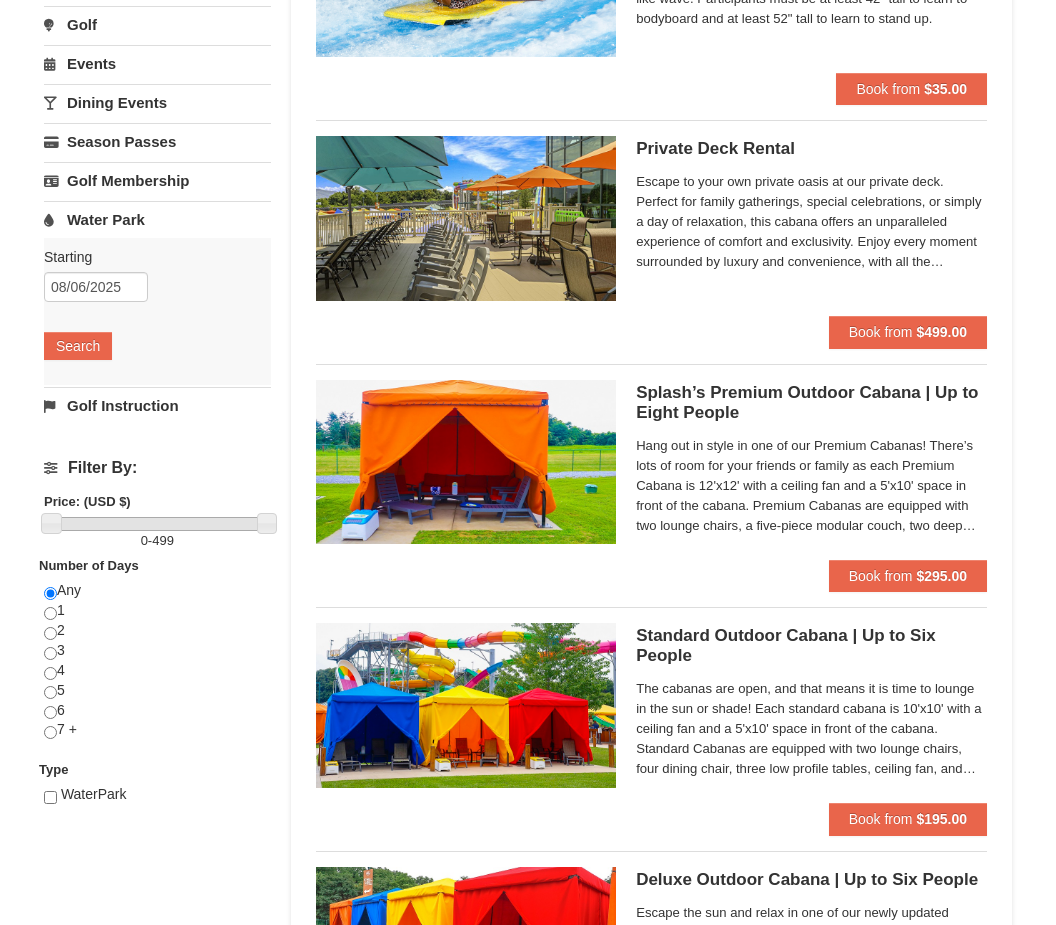 click at bounding box center [50, 633] 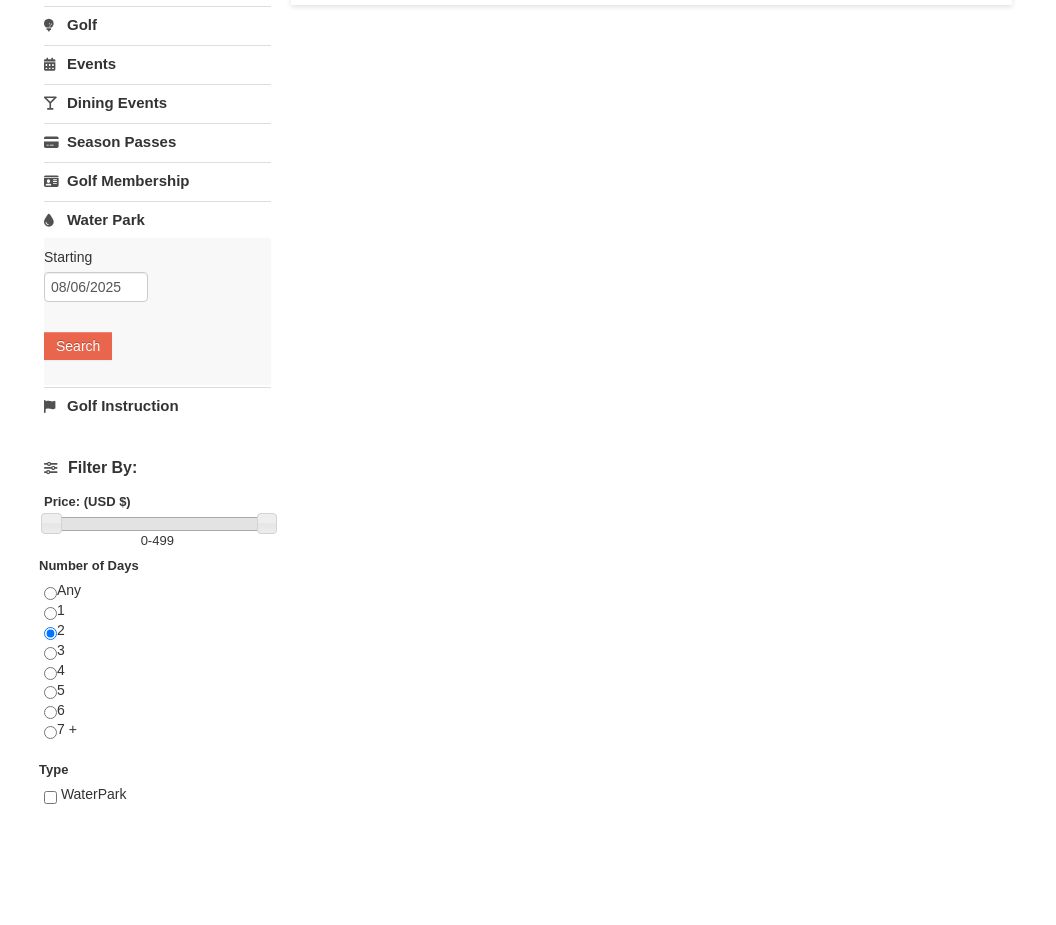 click at bounding box center [50, 797] 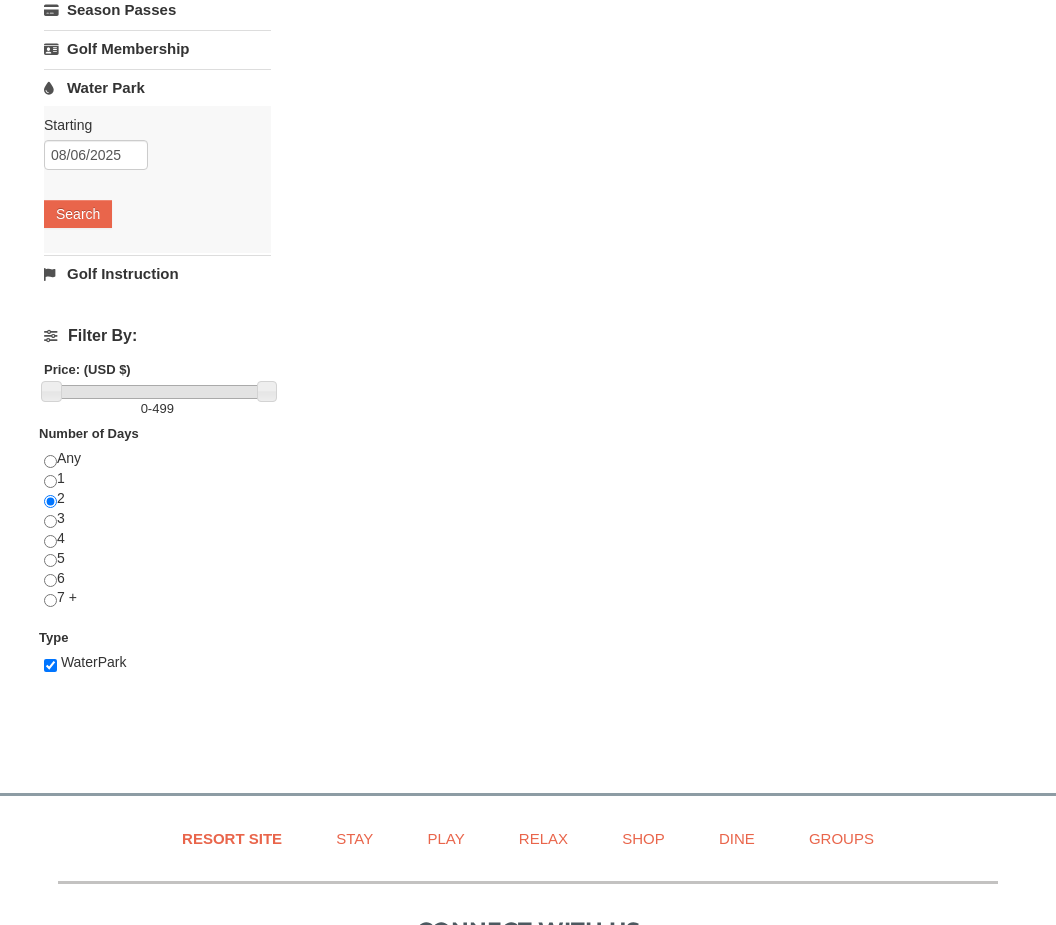 scroll, scrollTop: 473, scrollLeft: 0, axis: vertical 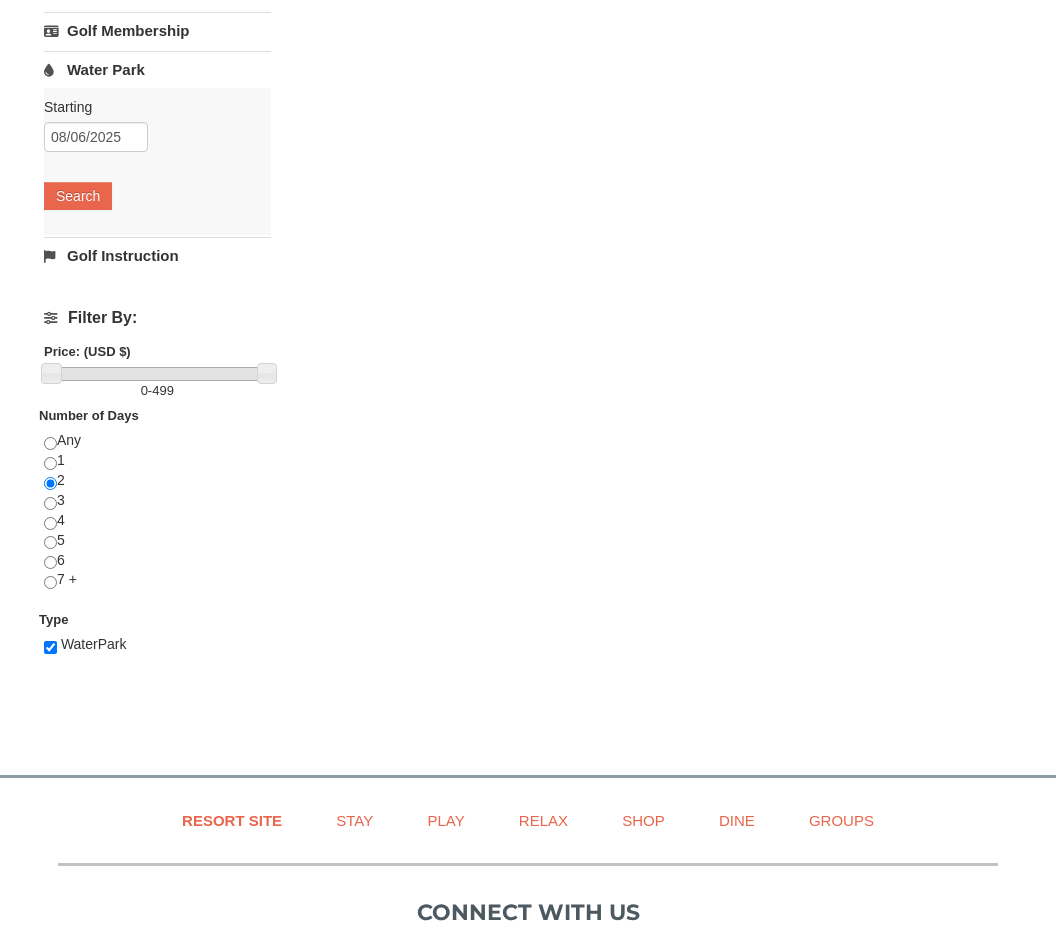 click at bounding box center (50, 647) 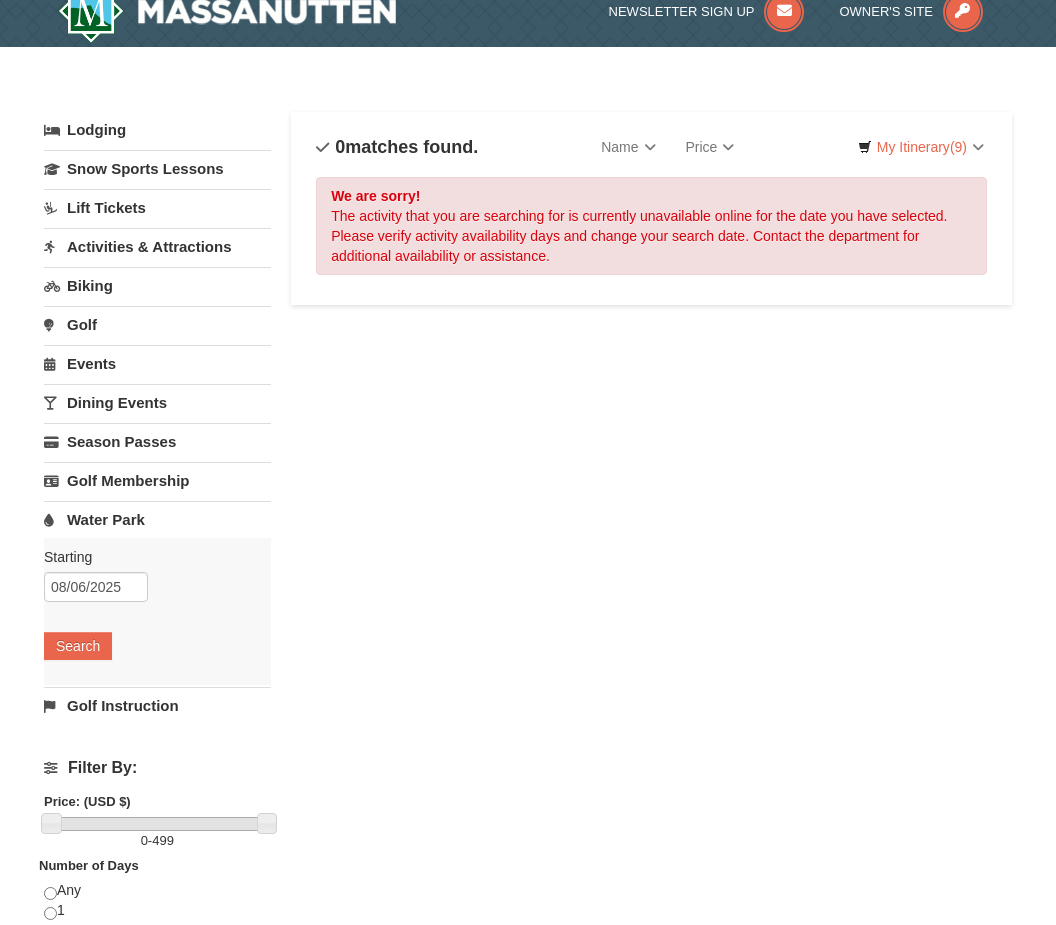 scroll, scrollTop: 0, scrollLeft: 0, axis: both 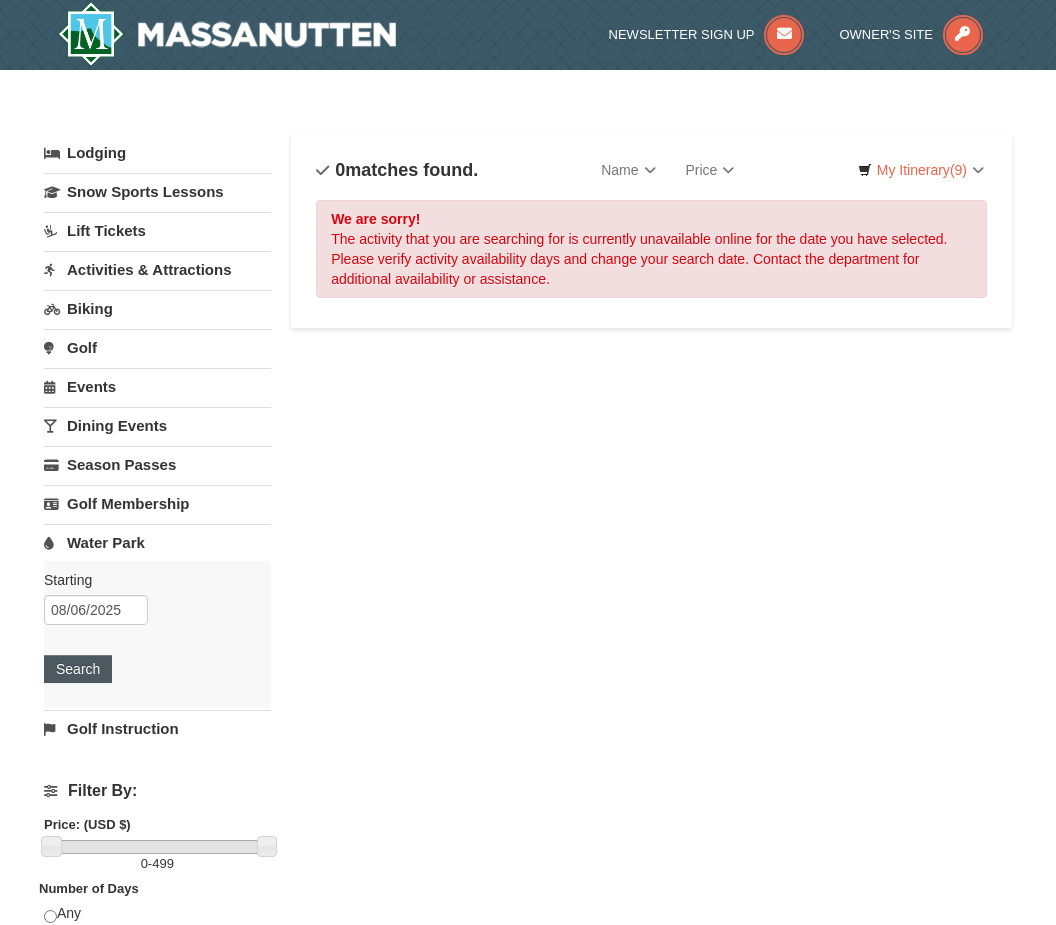 click on "Search" at bounding box center [78, 669] 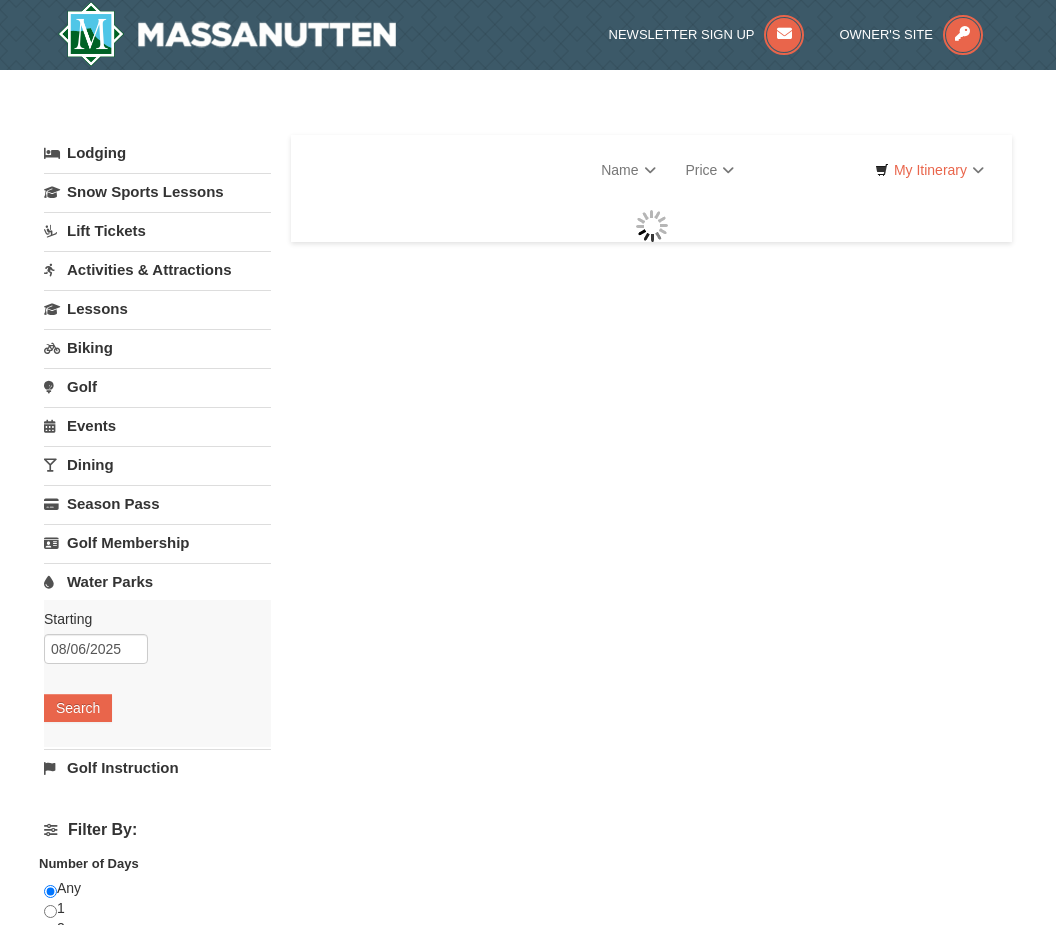 scroll, scrollTop: 0, scrollLeft: 0, axis: both 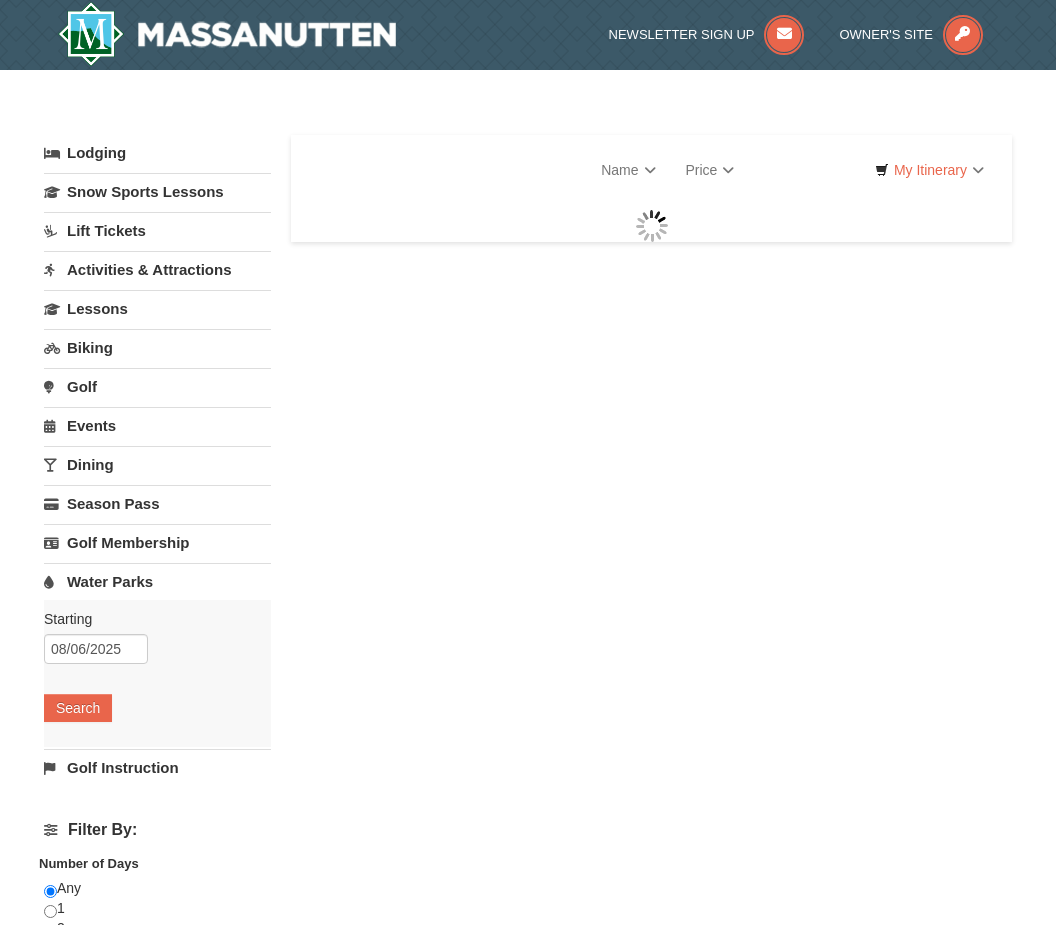select on "8" 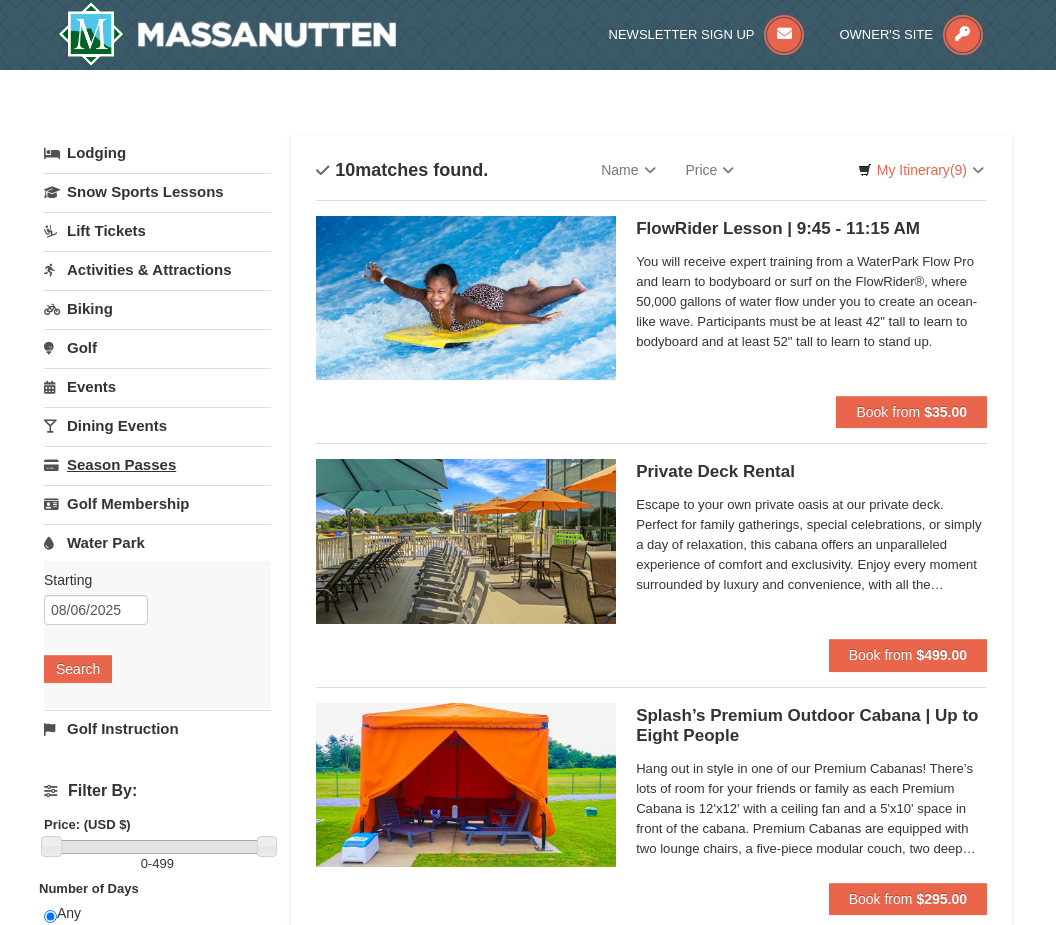 click on "Season Passes" at bounding box center (157, 464) 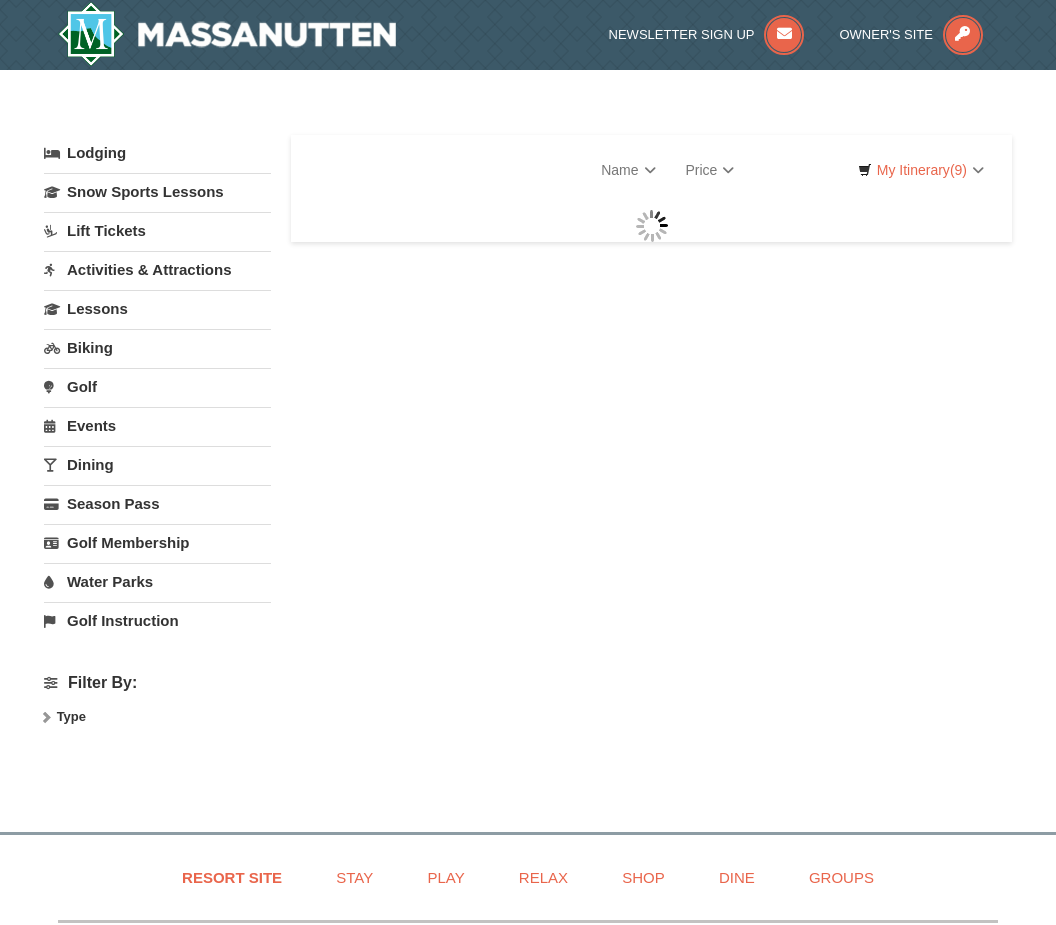 scroll, scrollTop: 0, scrollLeft: 0, axis: both 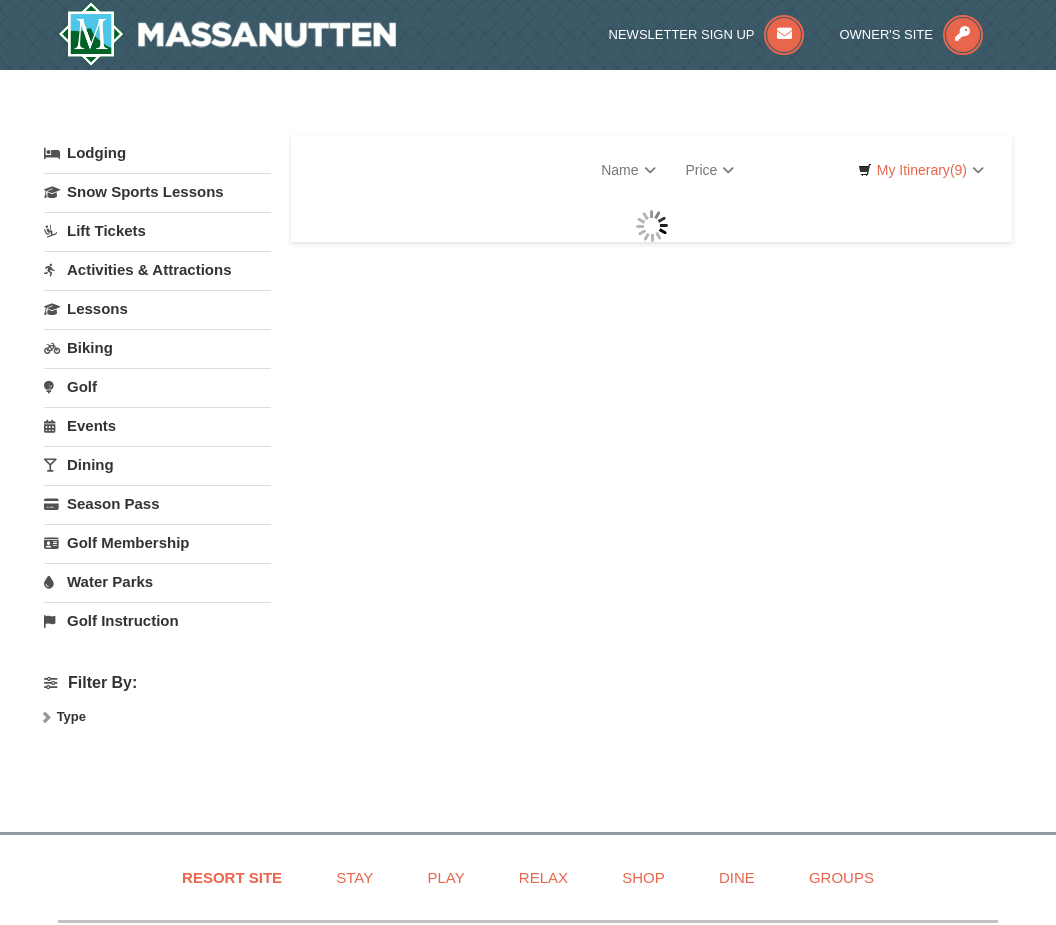 select on "8" 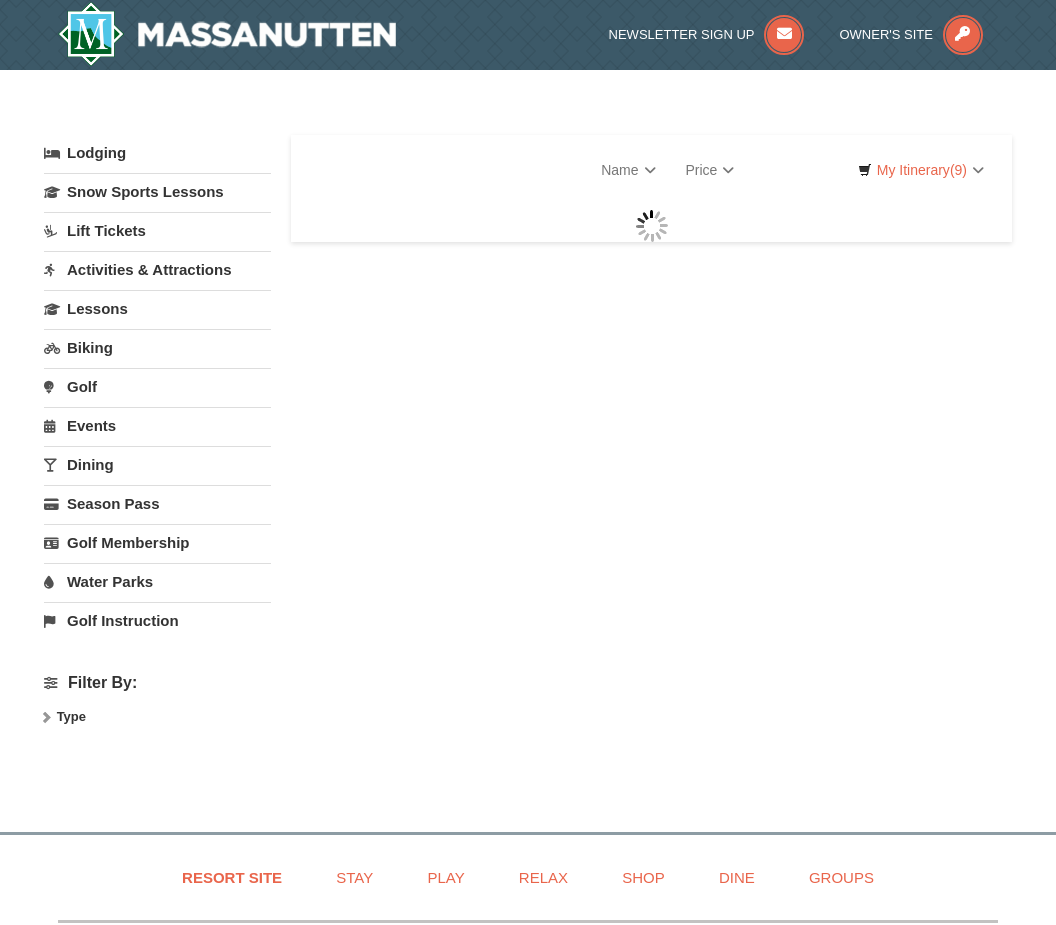 select on "8" 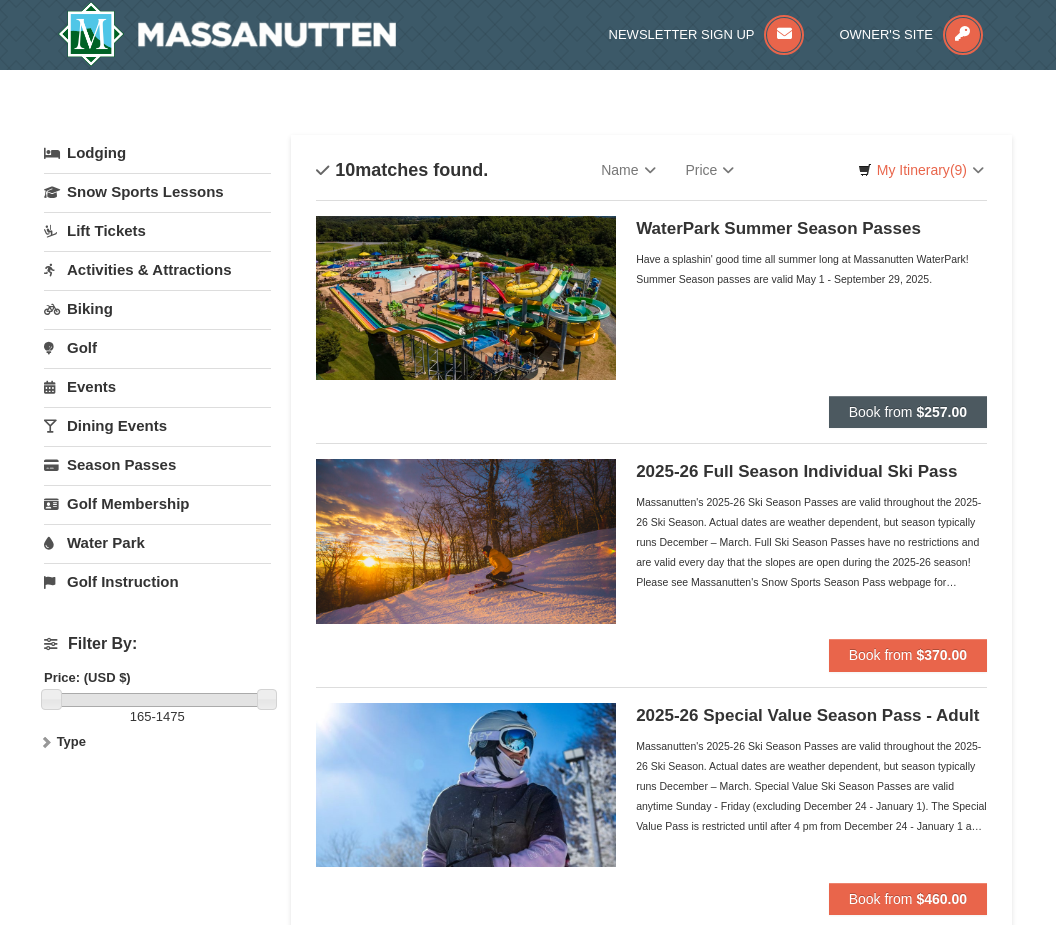 click on "$257.00" at bounding box center [941, 412] 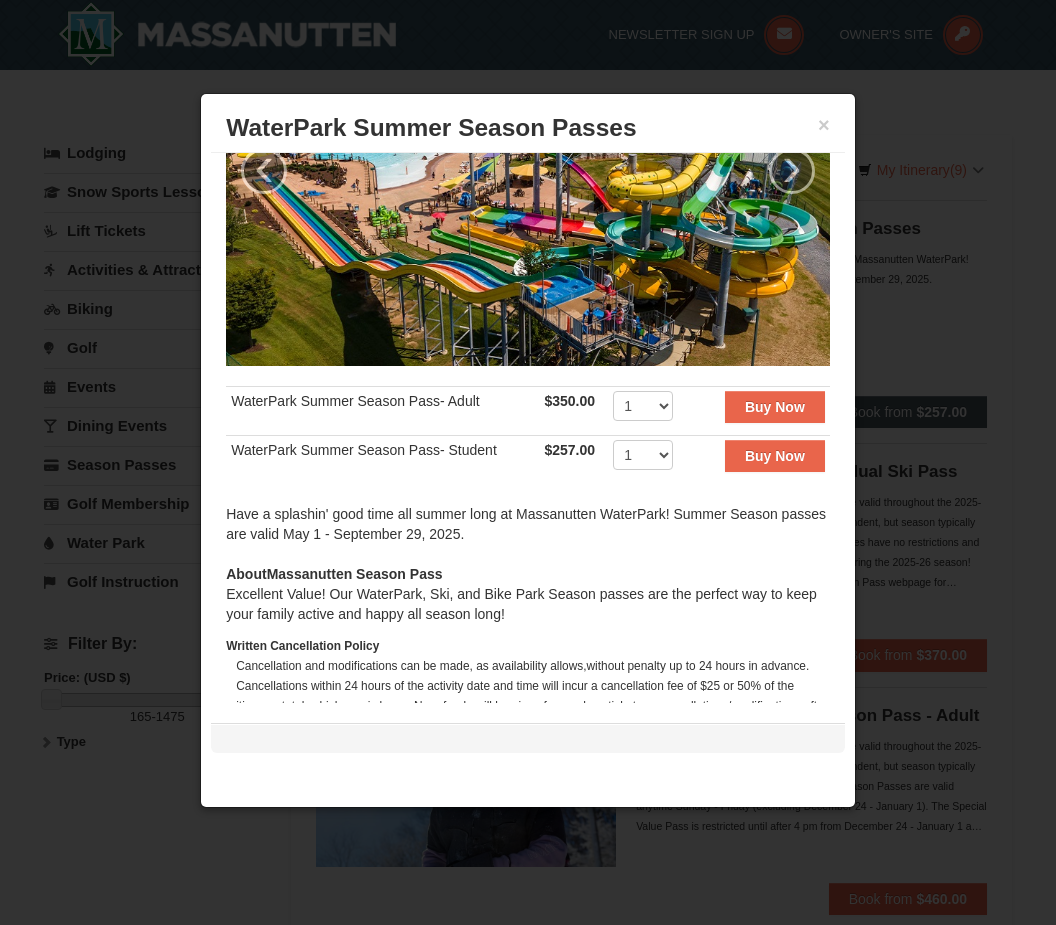 scroll, scrollTop: 148, scrollLeft: 0, axis: vertical 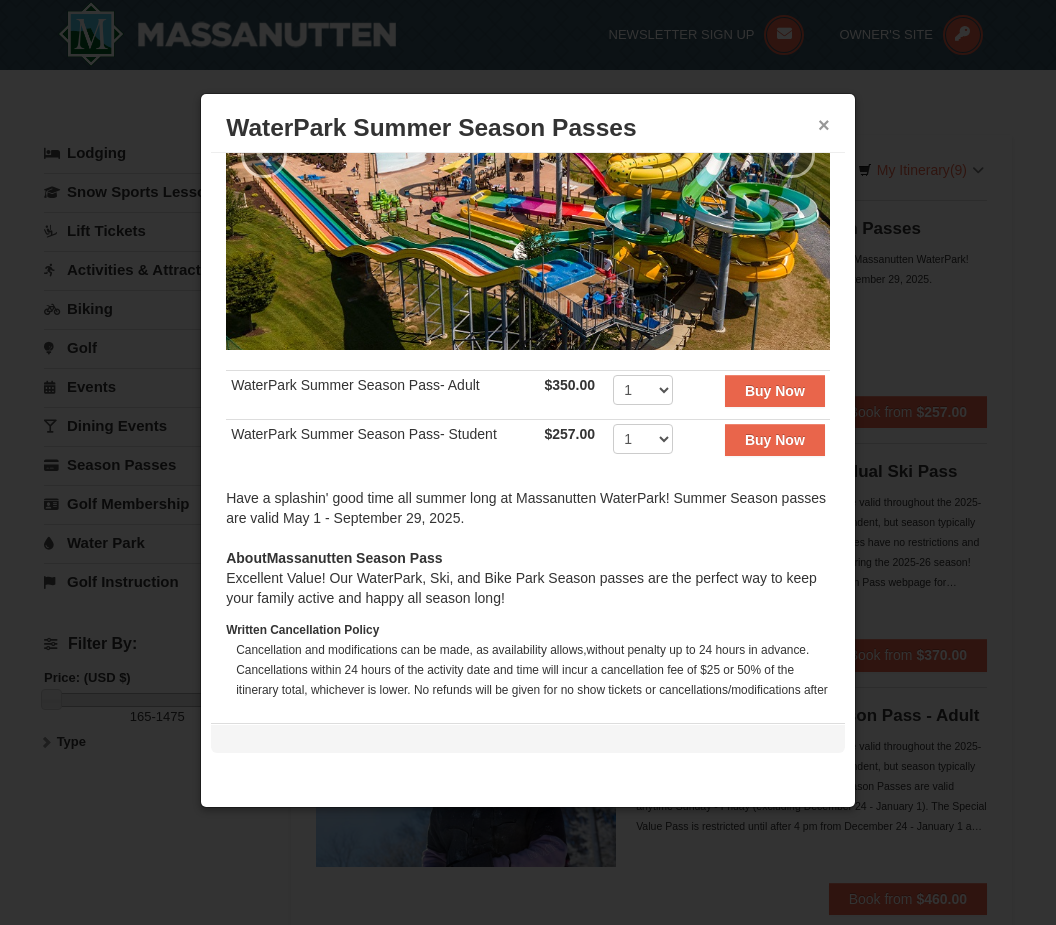 click on "×" at bounding box center (824, 125) 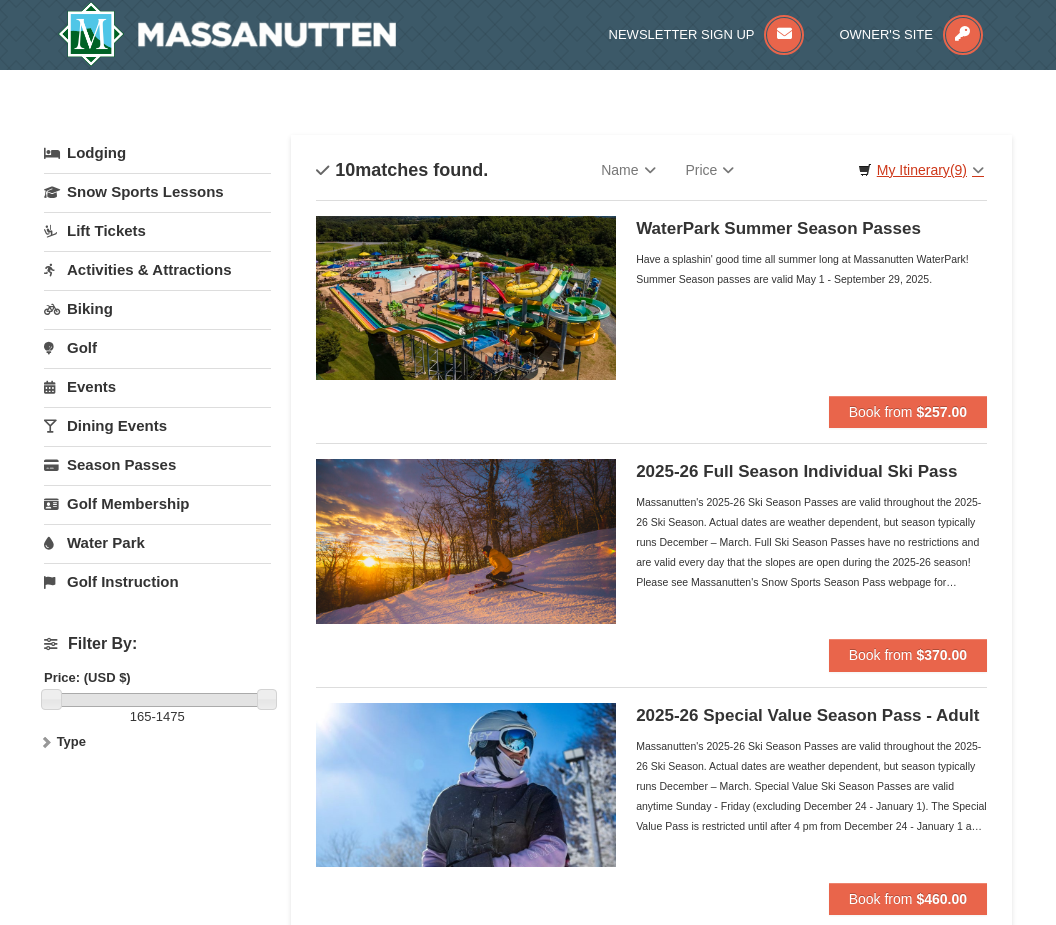 click on "My Itinerary (9)" at bounding box center [921, 170] 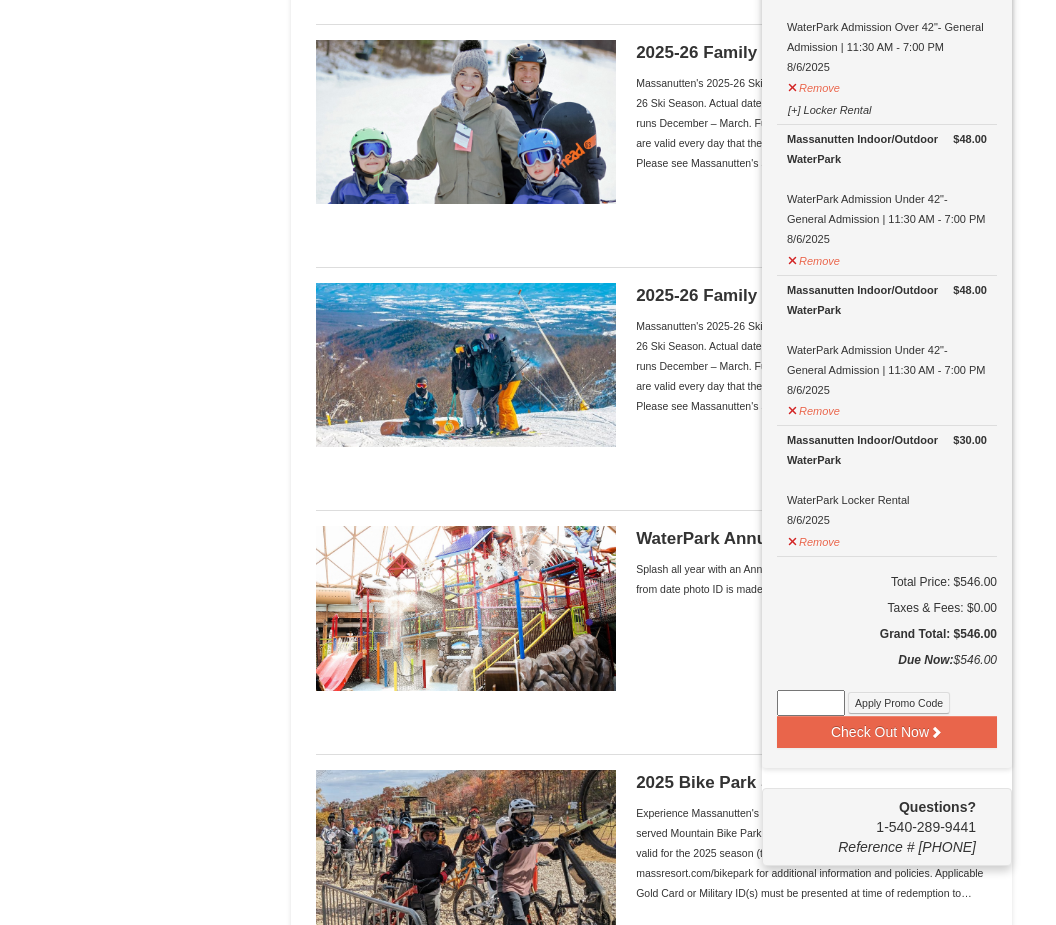 scroll, scrollTop: 1156, scrollLeft: 0, axis: vertical 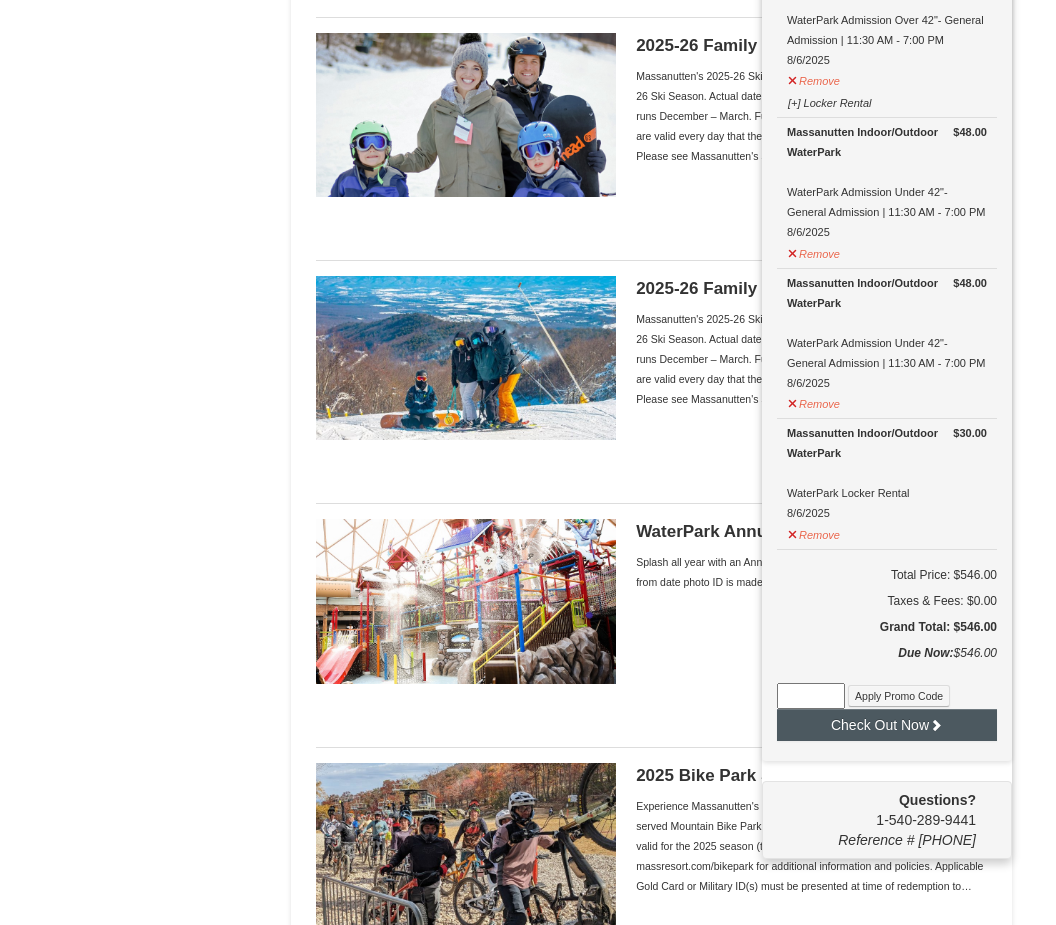 click on "Check Out Now" at bounding box center (887, 725) 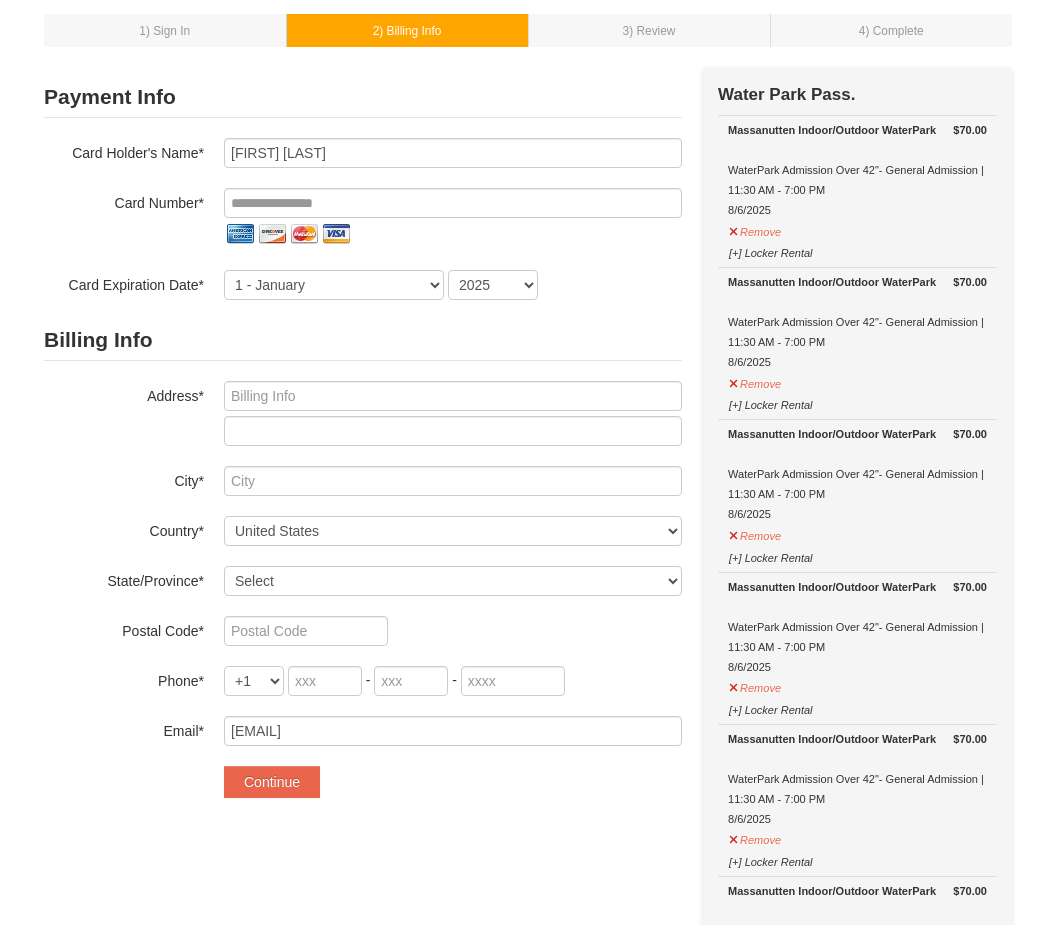 scroll, scrollTop: 0, scrollLeft: 0, axis: both 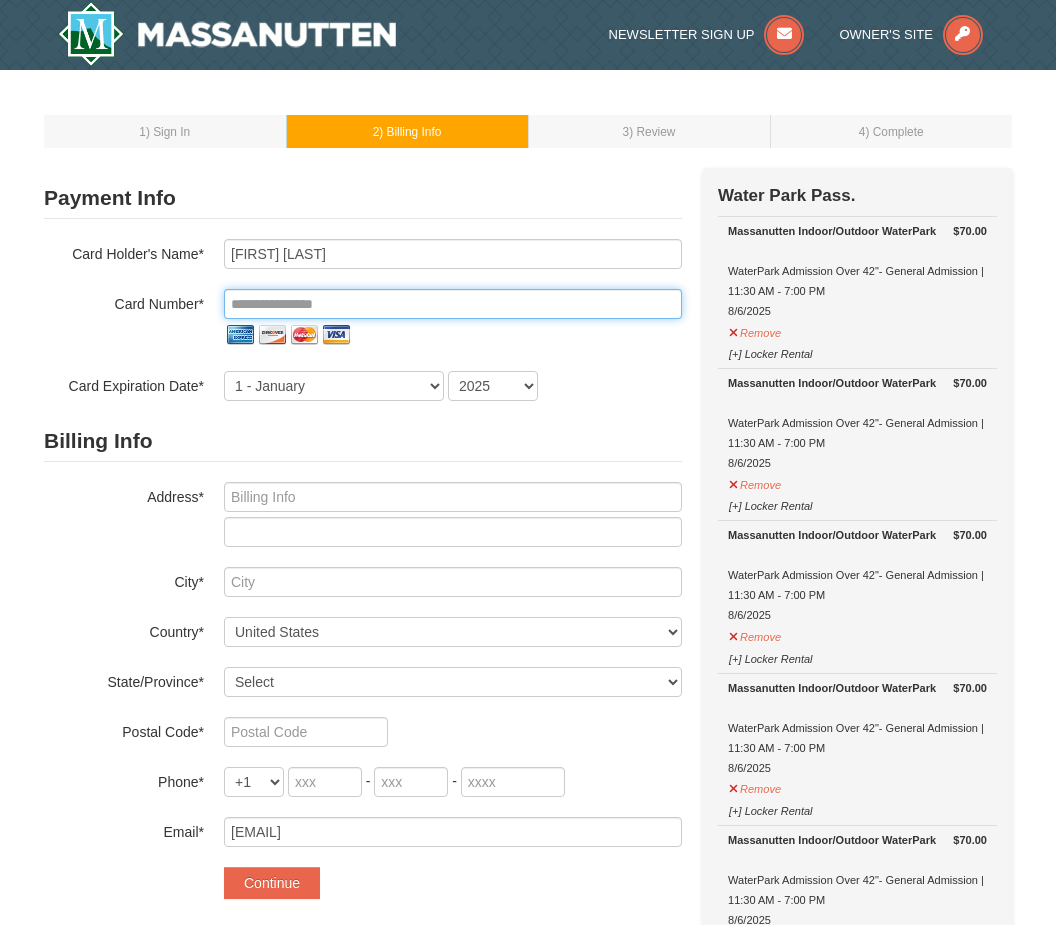 click at bounding box center [453, 304] 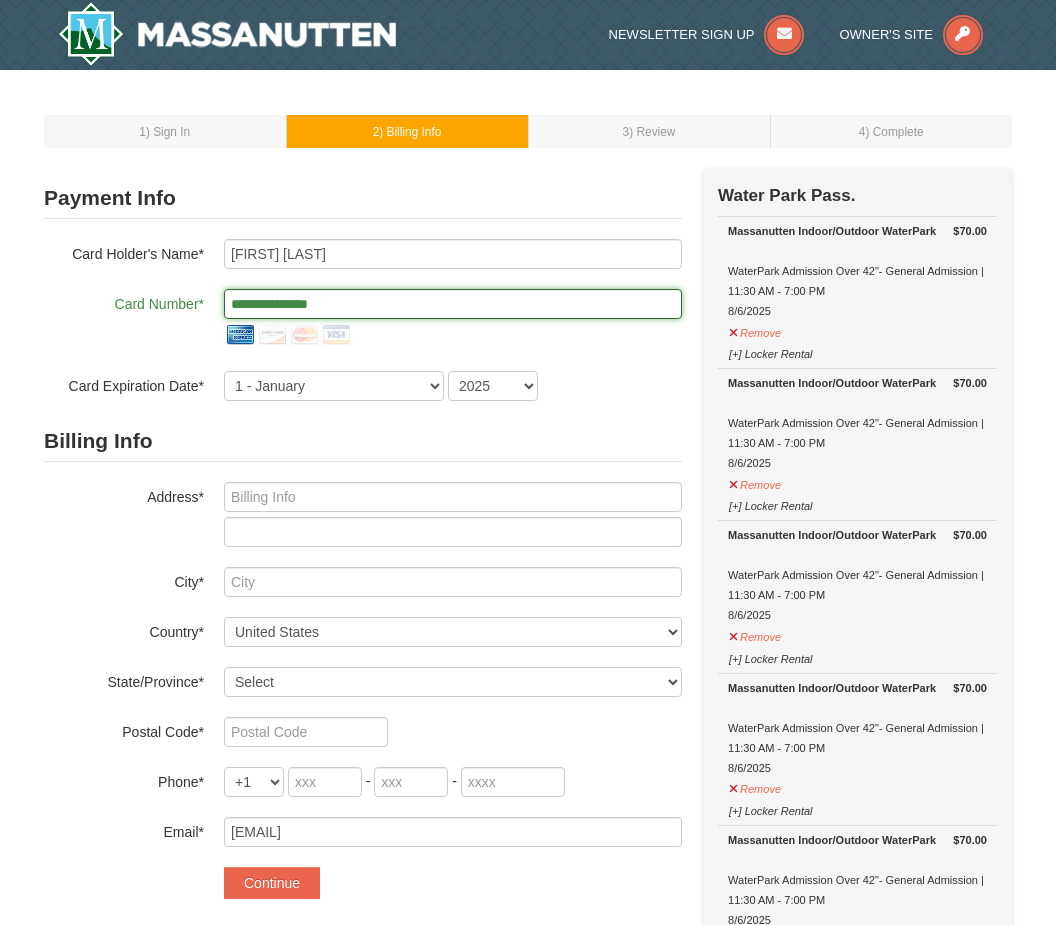 type on "**********" 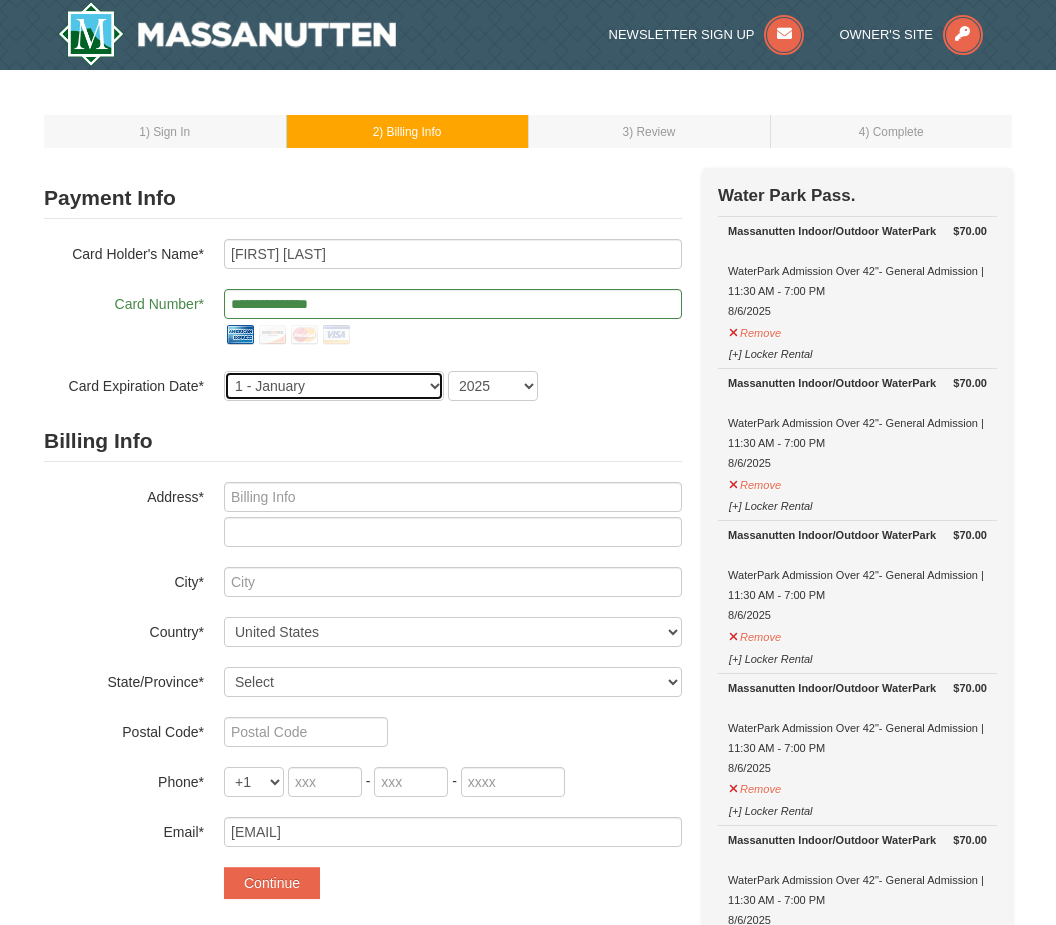 select on "7" 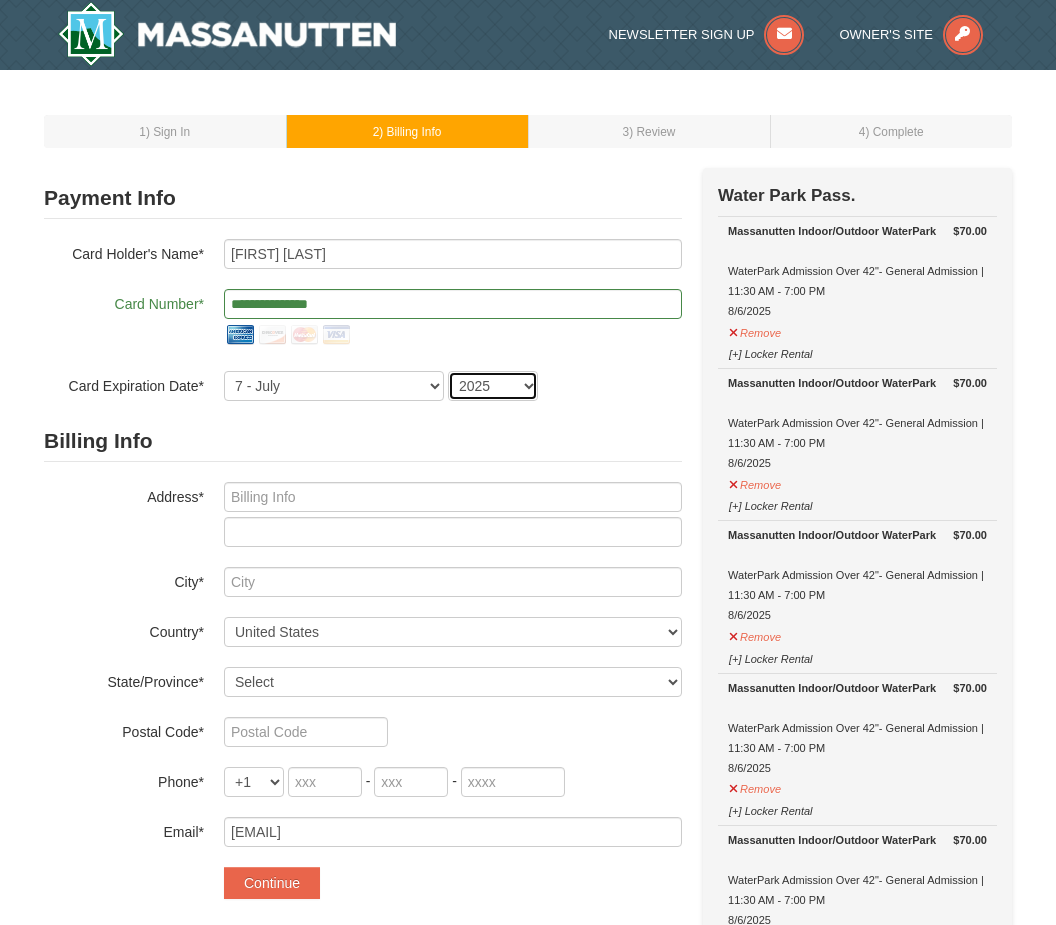 select on "2027" 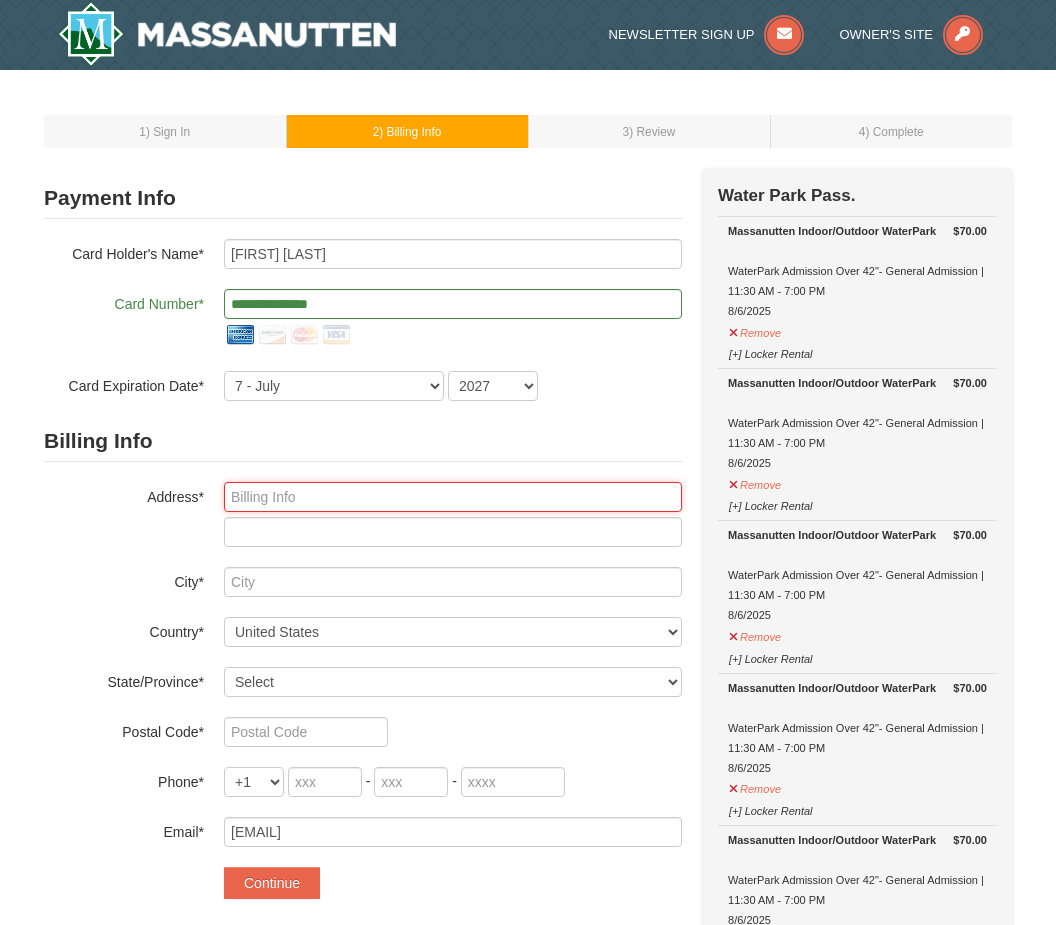 click at bounding box center [453, 497] 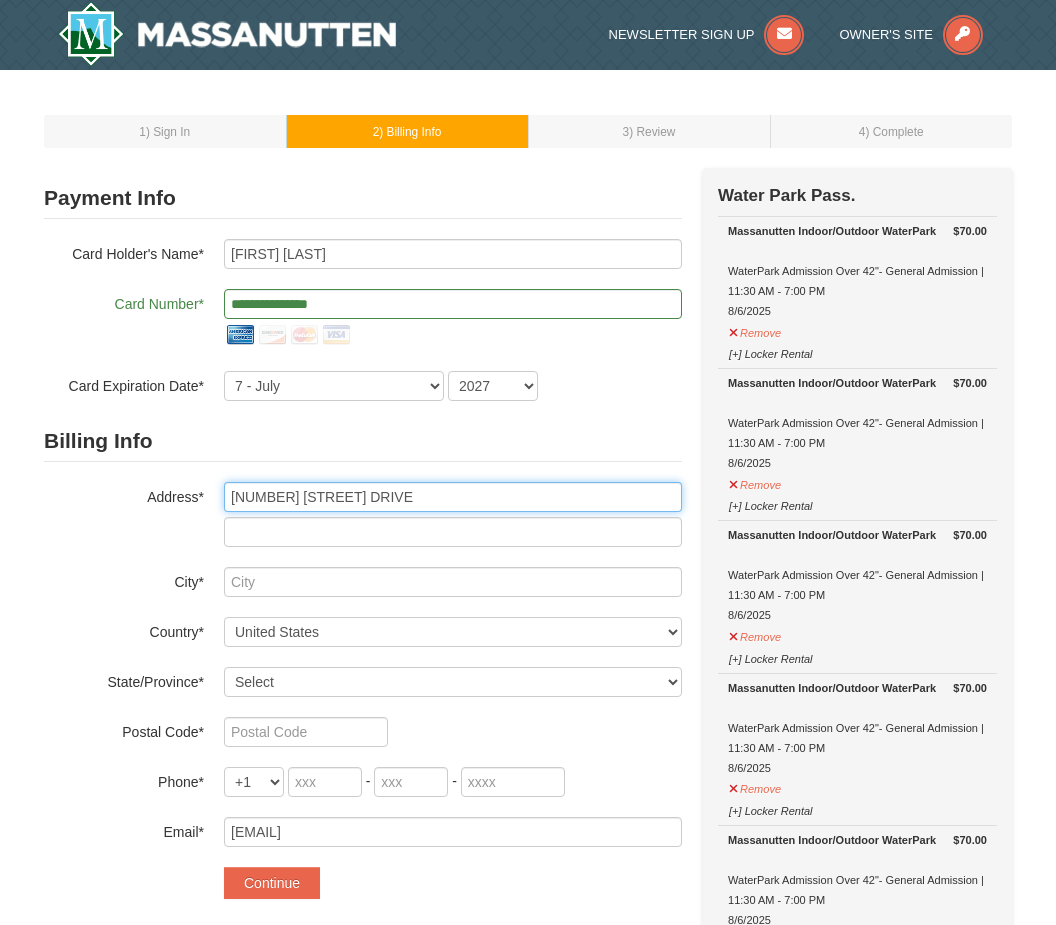 type on "[NUMBER] [STREET] DRIVE" 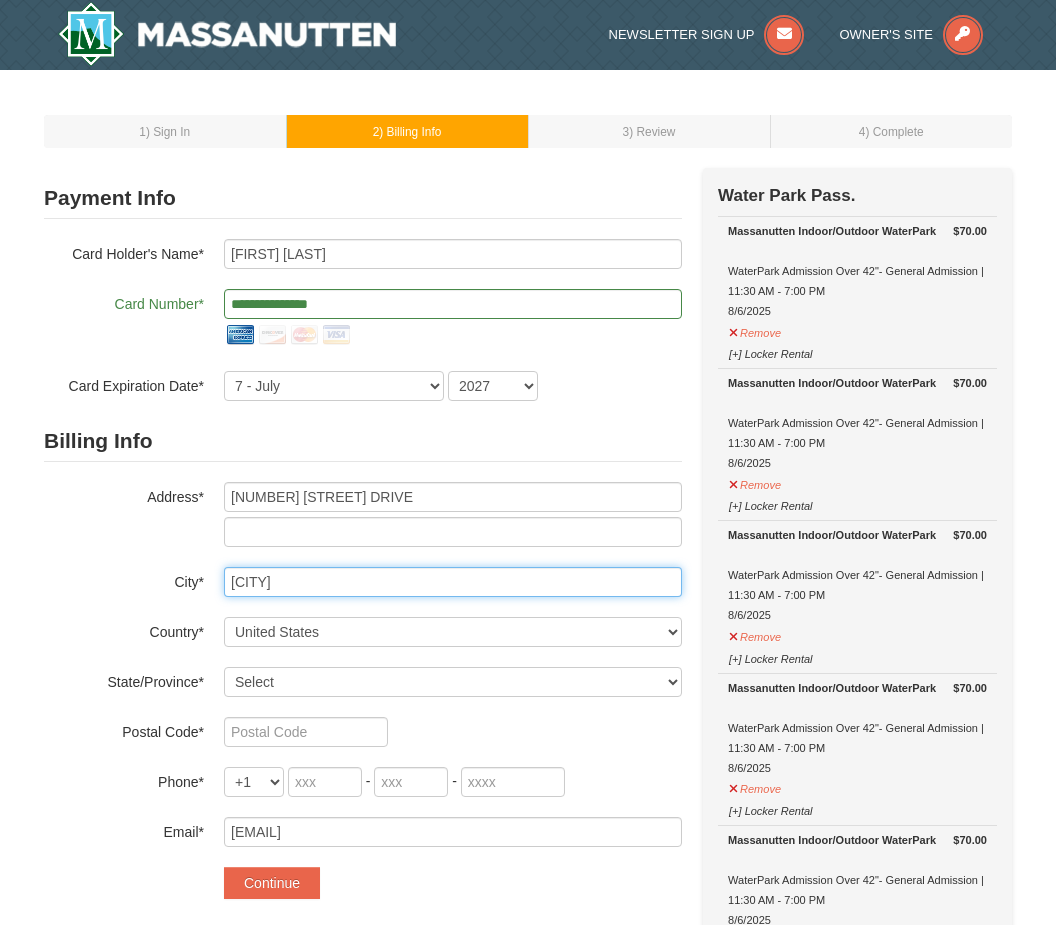 type on "[CITY]" 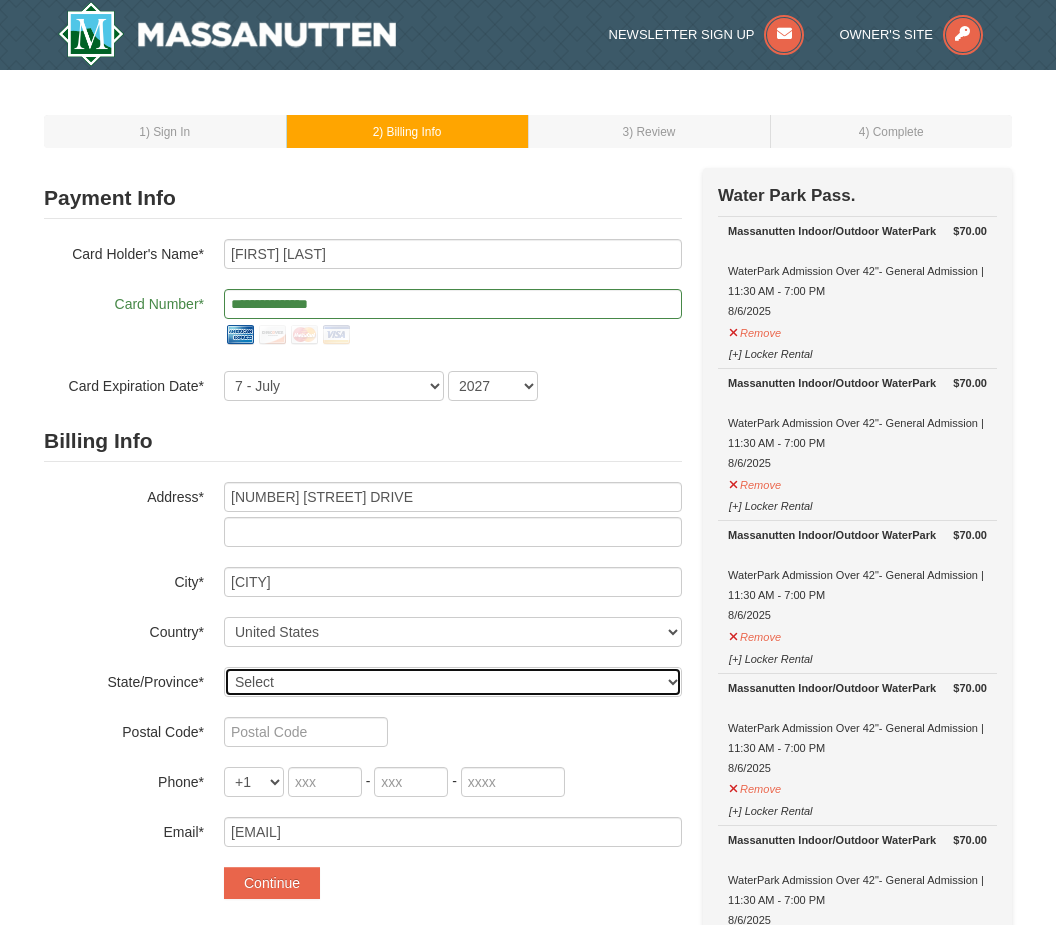 select on "DE" 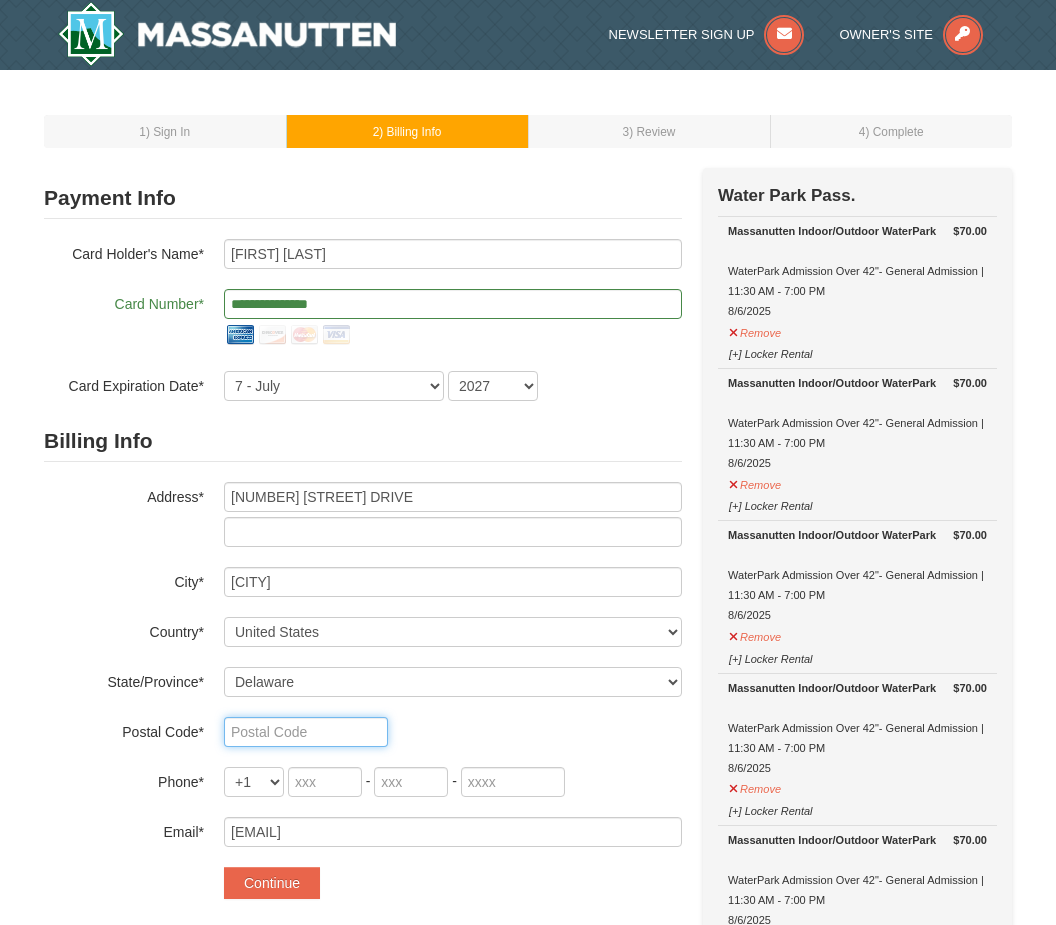 click at bounding box center [306, 732] 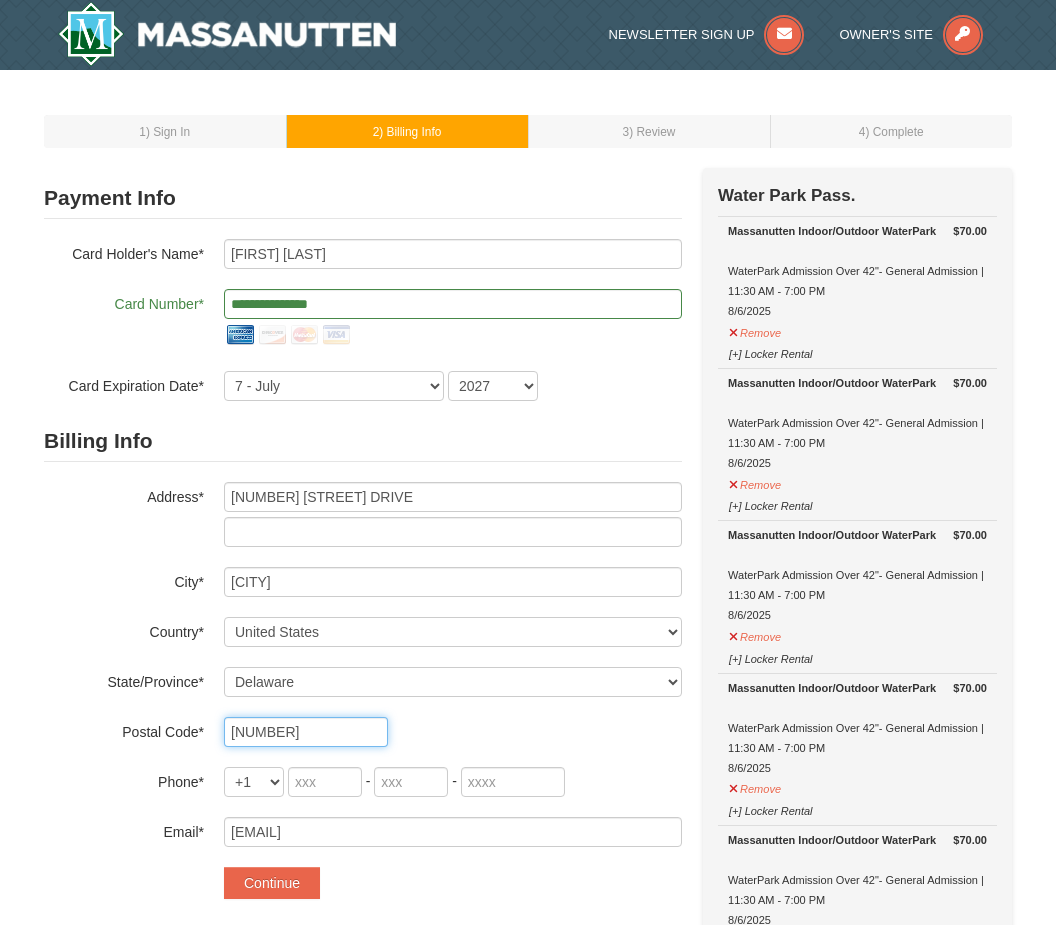 type on "19713" 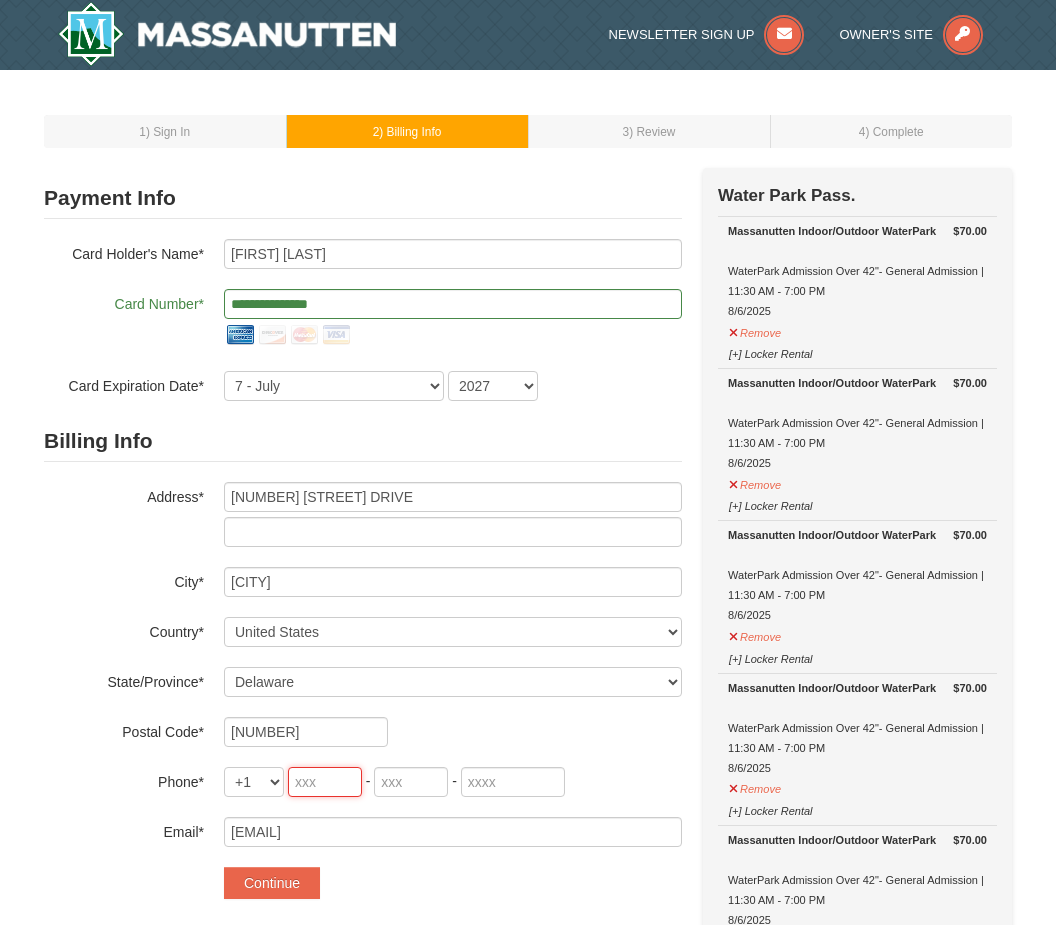 click at bounding box center (325, 782) 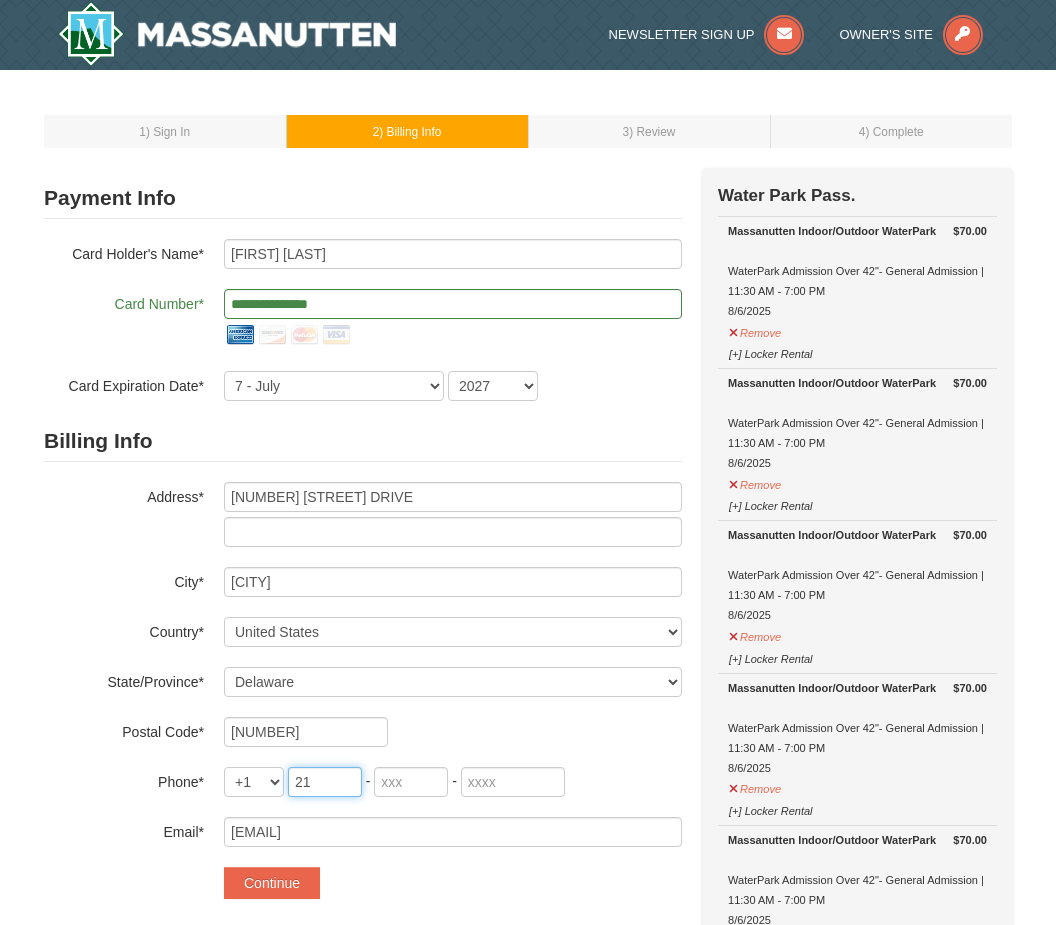type on "2" 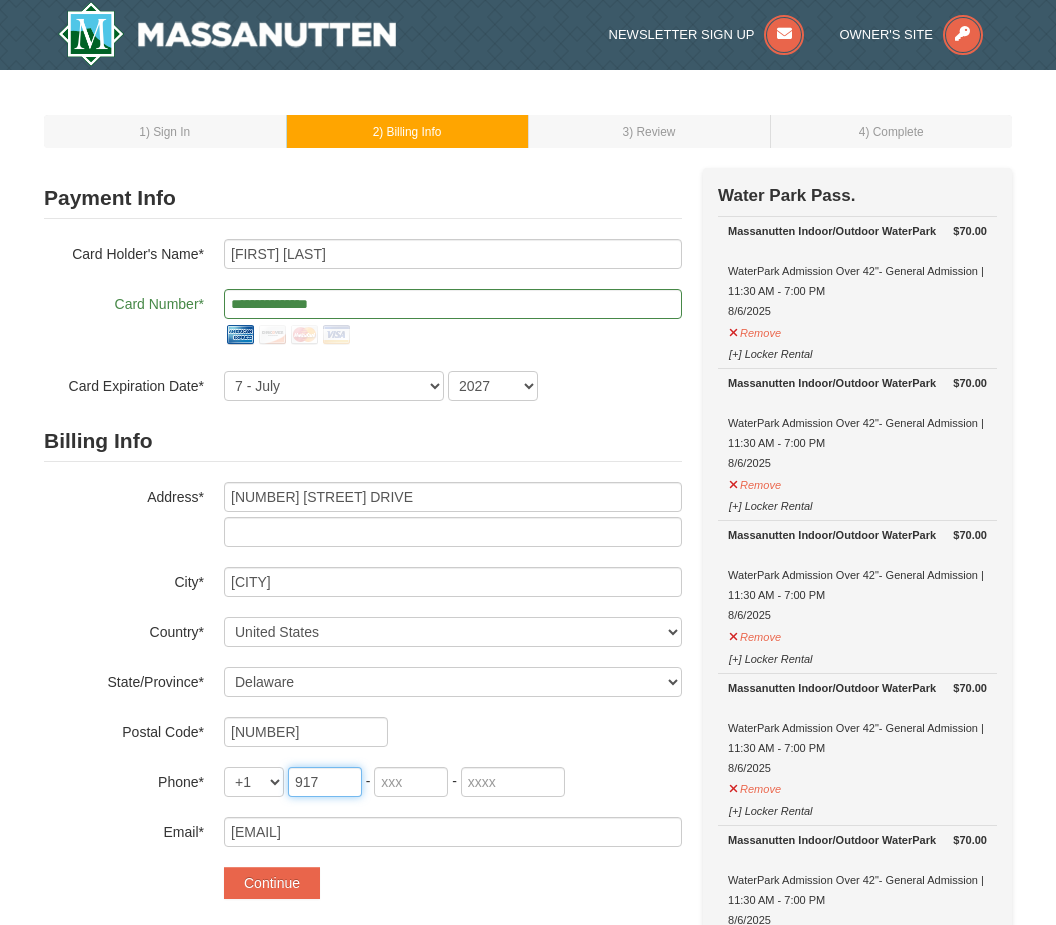 type on "917" 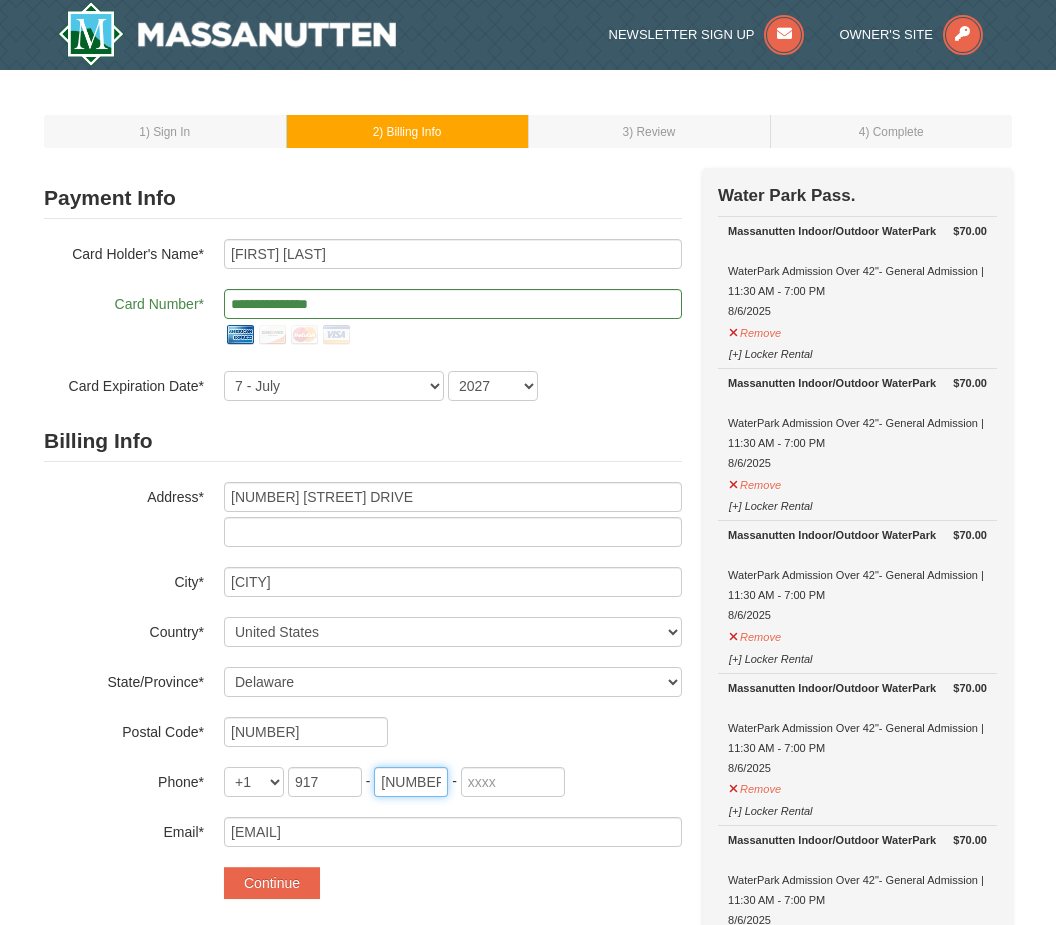type on "817" 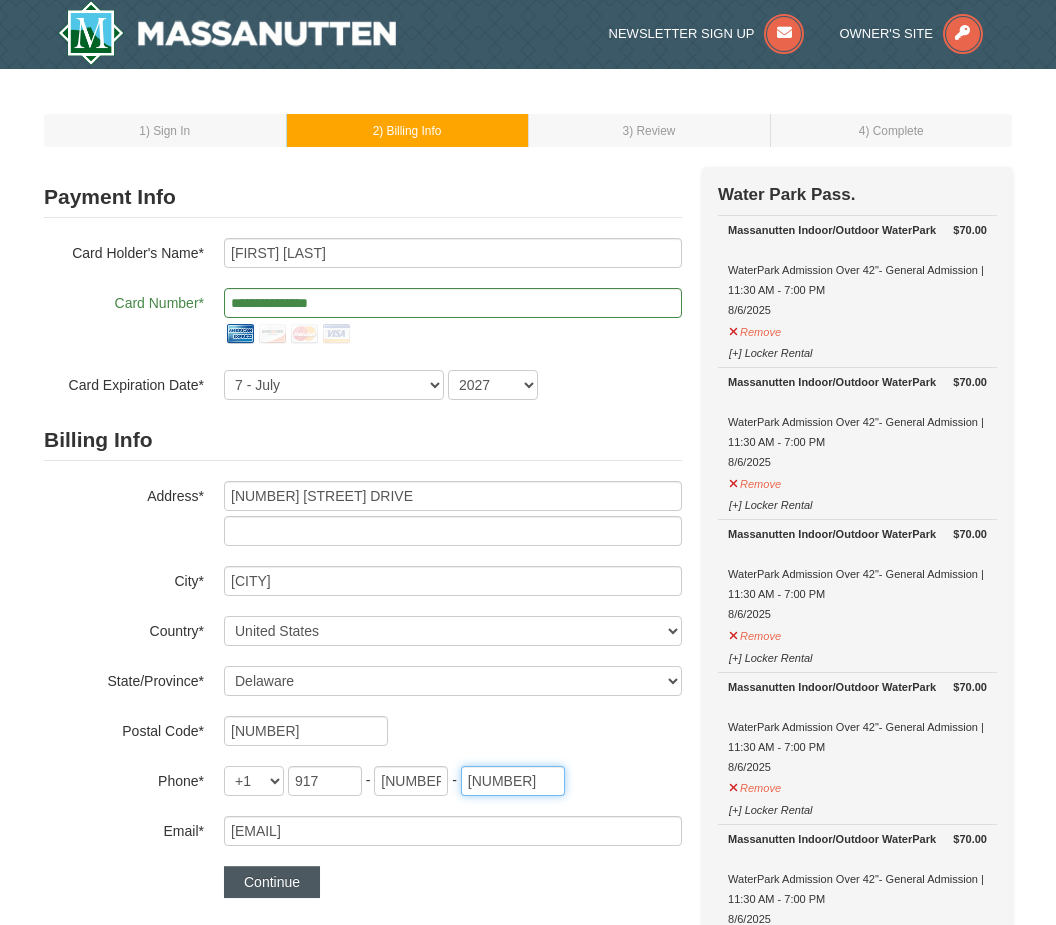 scroll, scrollTop: 0, scrollLeft: 0, axis: both 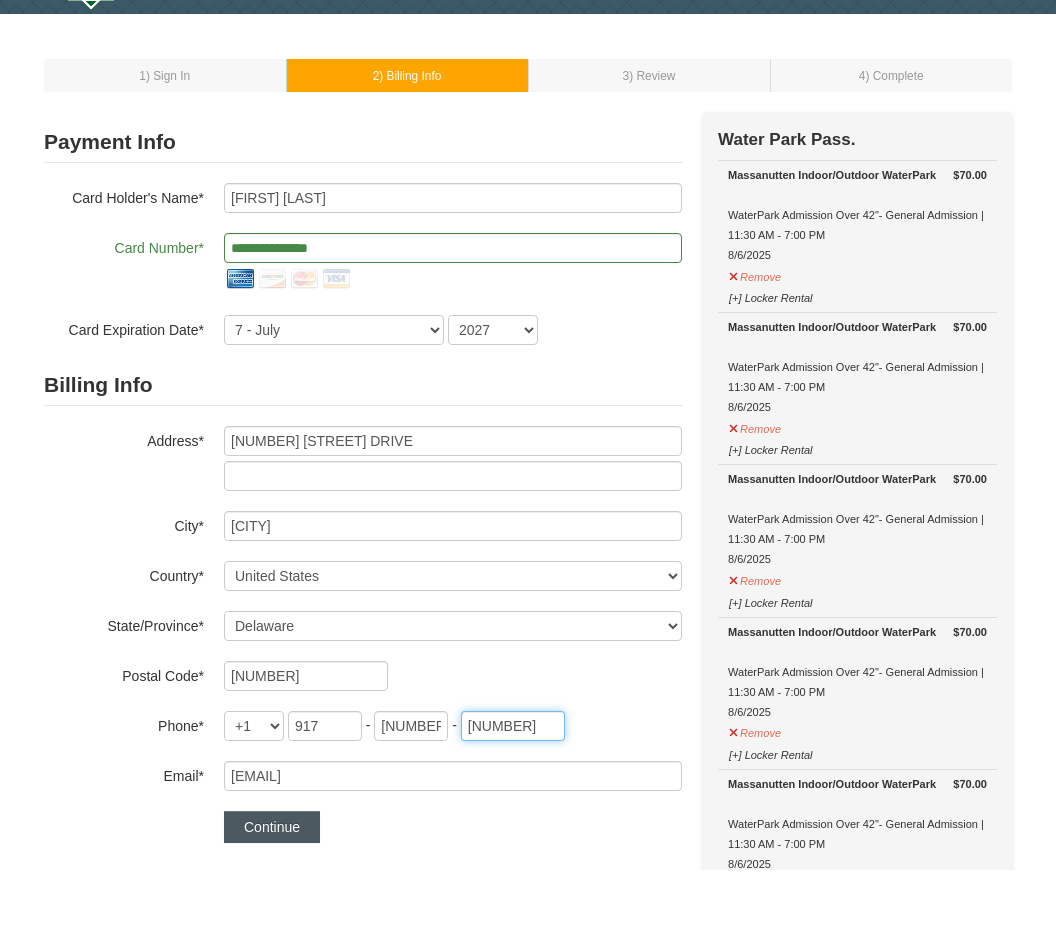 type on "7781" 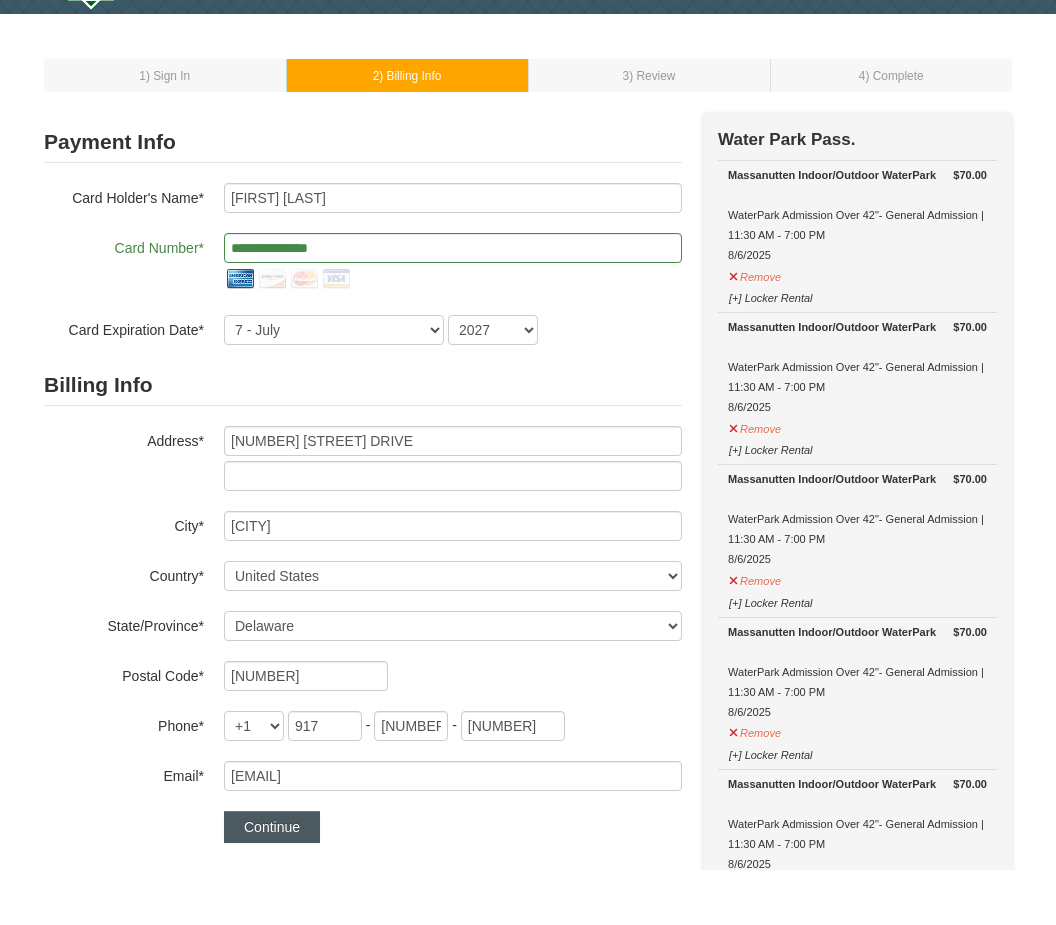 click on "Continue" at bounding box center (272, 883) 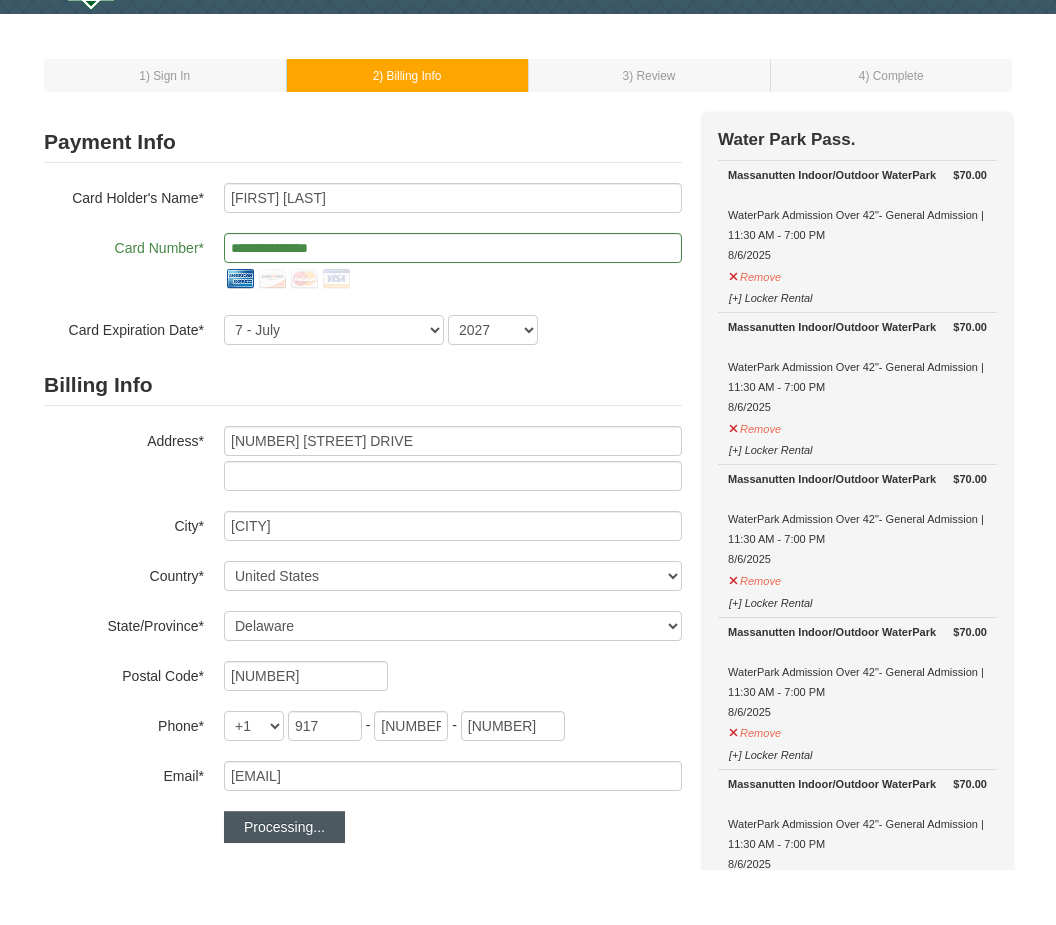 scroll, scrollTop: 56, scrollLeft: 0, axis: vertical 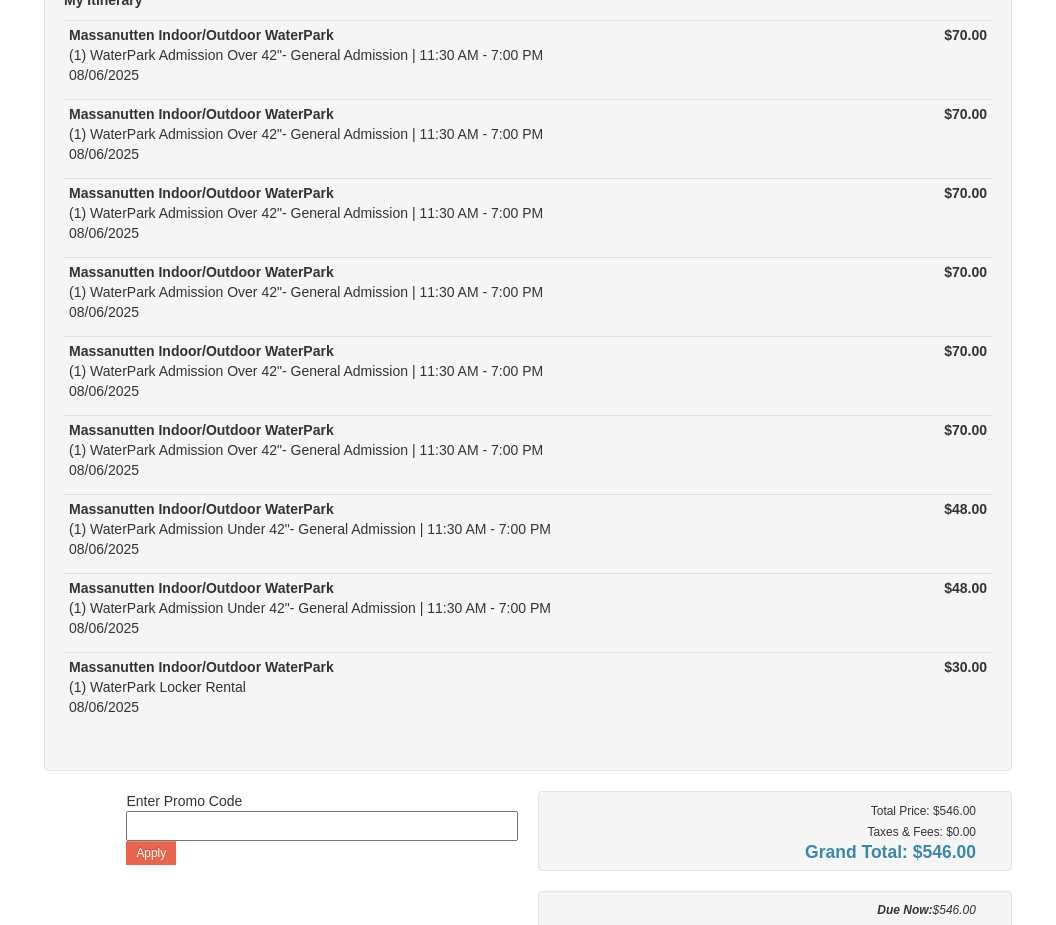 click at bounding box center (321, 826) 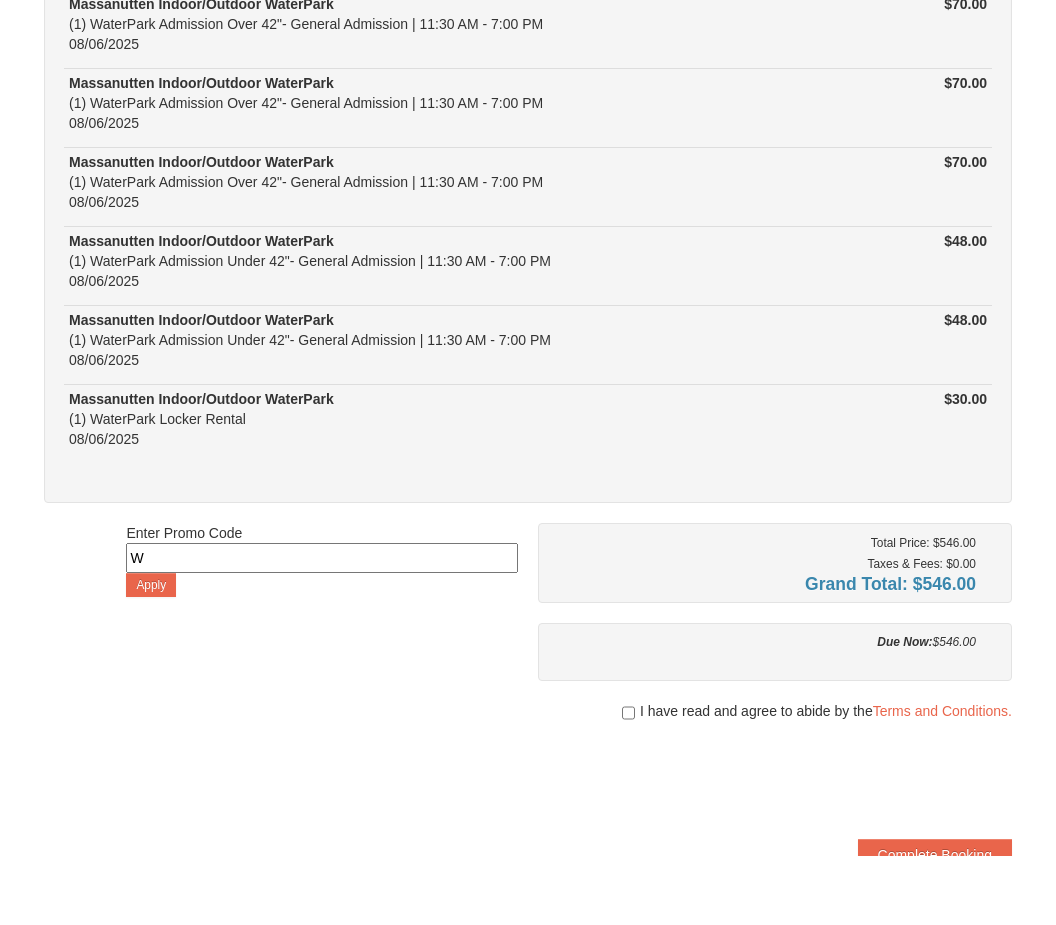 scroll, scrollTop: 413, scrollLeft: 0, axis: vertical 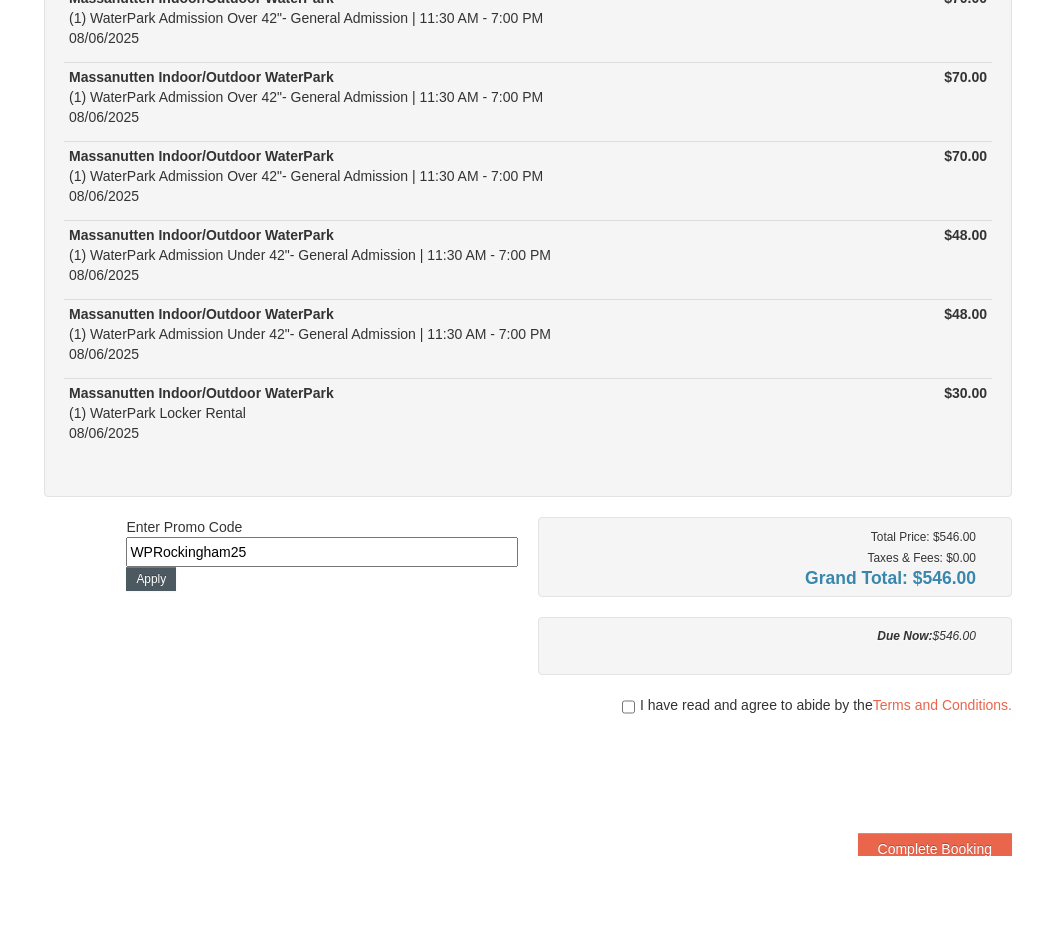 type on "WPRockingham25" 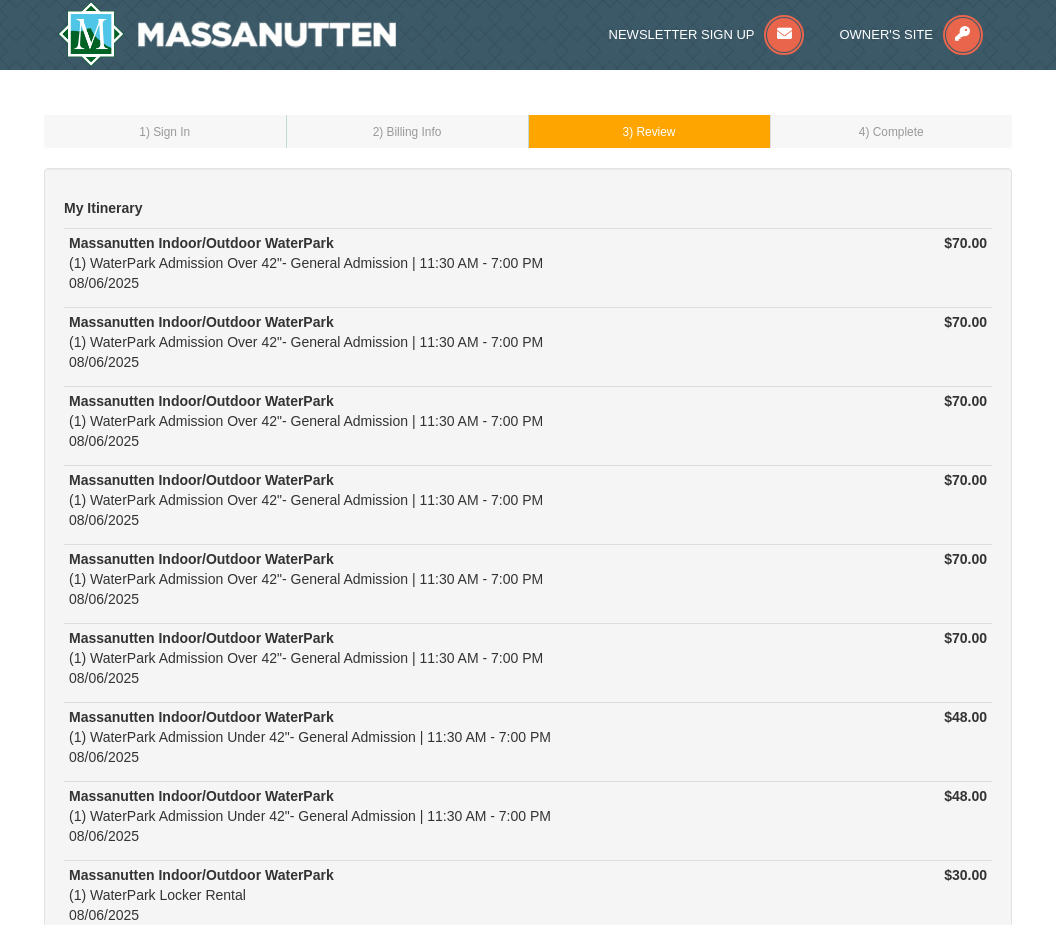 scroll, scrollTop: 525, scrollLeft: 0, axis: vertical 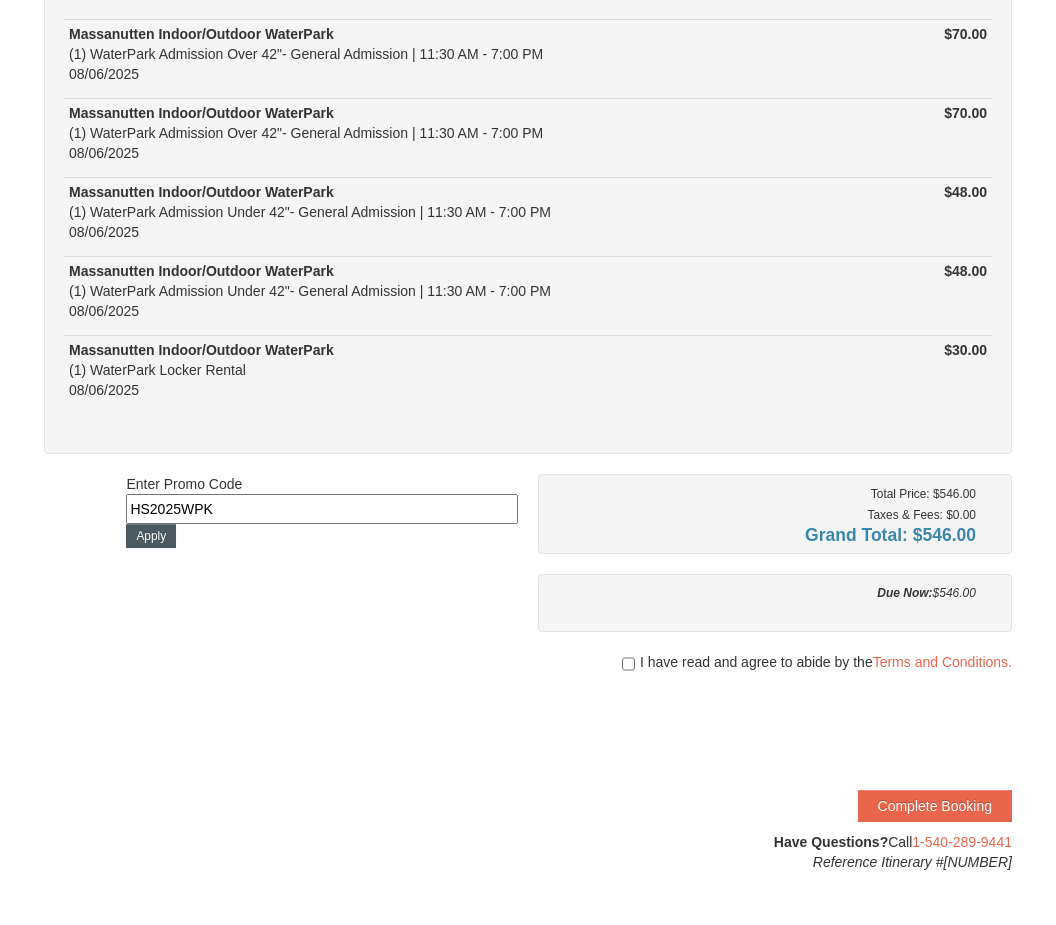 type on "HS2025WPK" 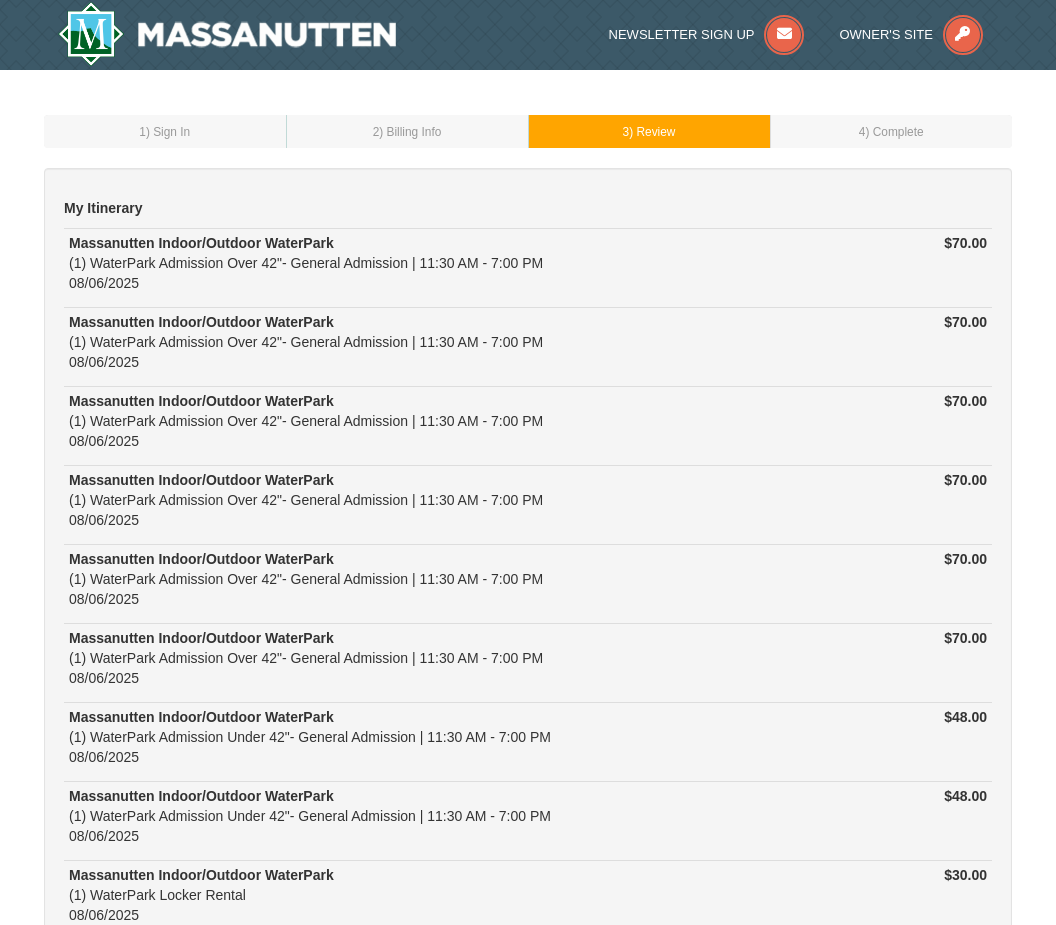 scroll, scrollTop: 0, scrollLeft: 0, axis: both 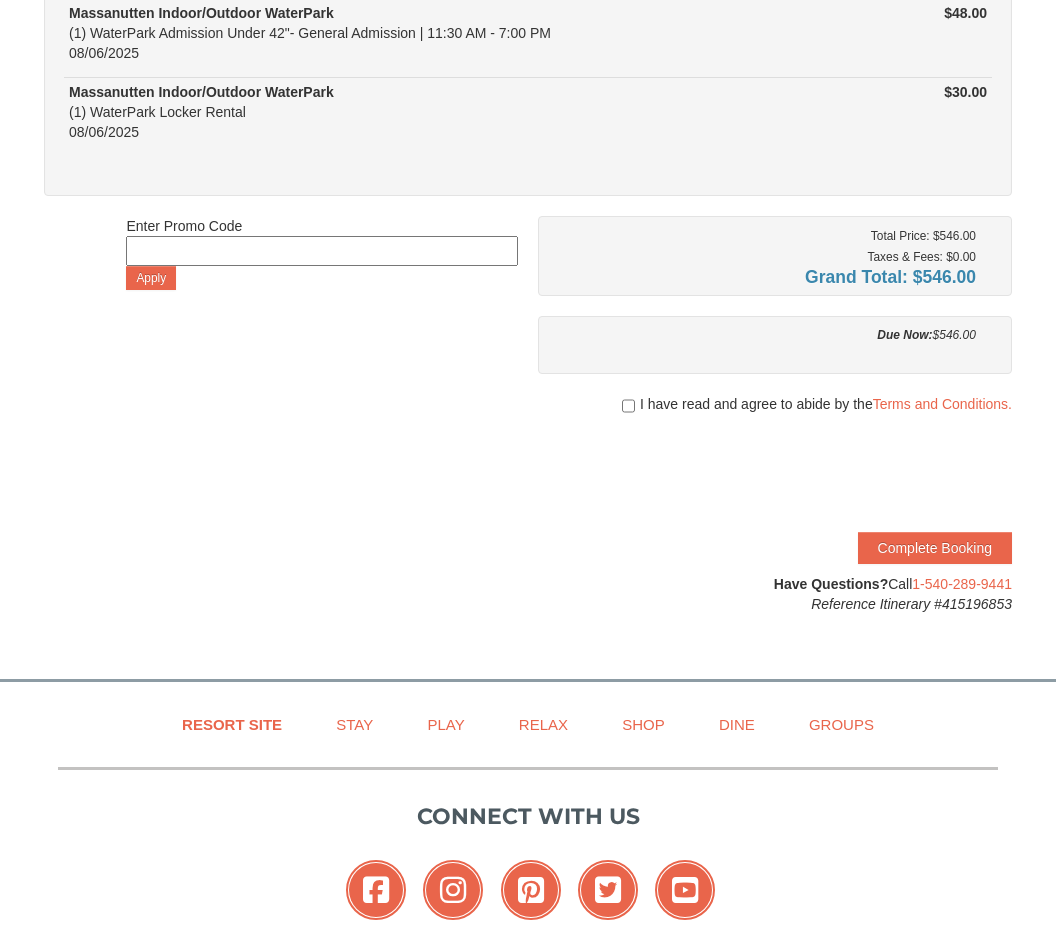 click at bounding box center [628, 406] 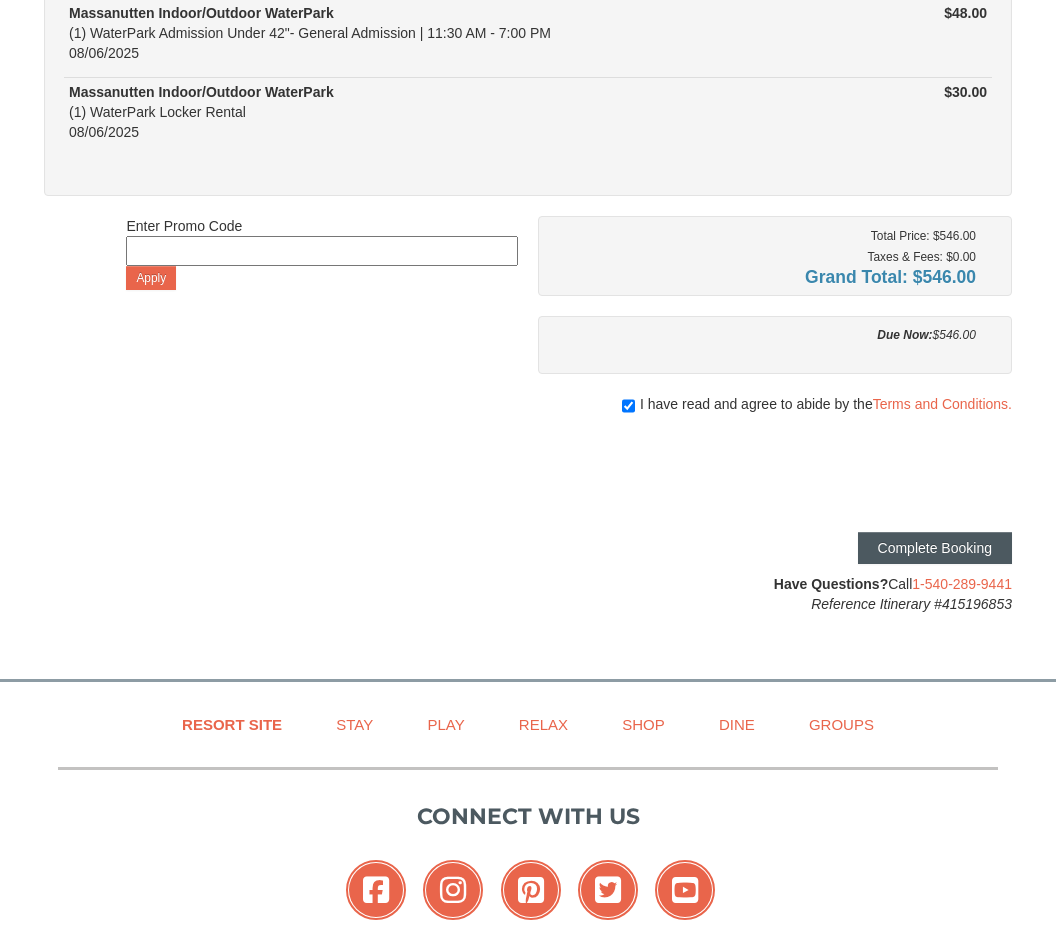 click on "Complete Booking" at bounding box center (935, 548) 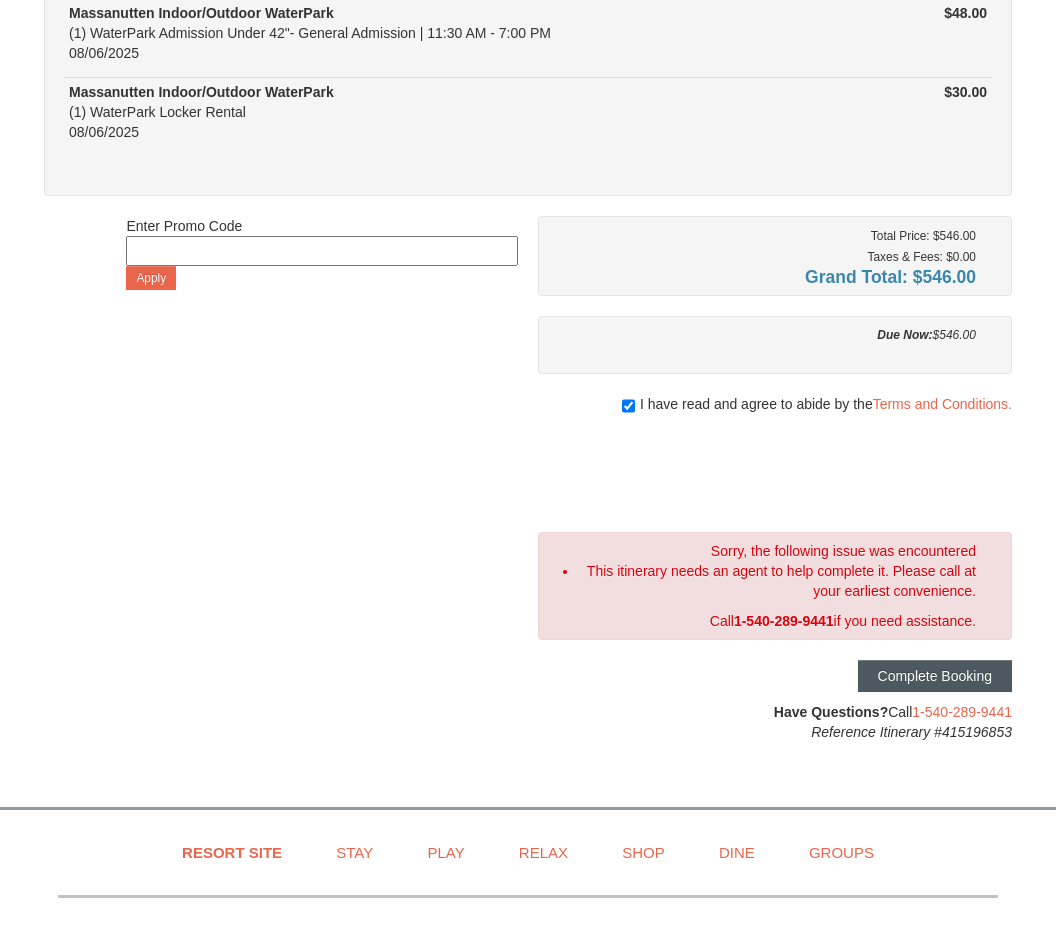 click on "Complete Booking" at bounding box center (935, 676) 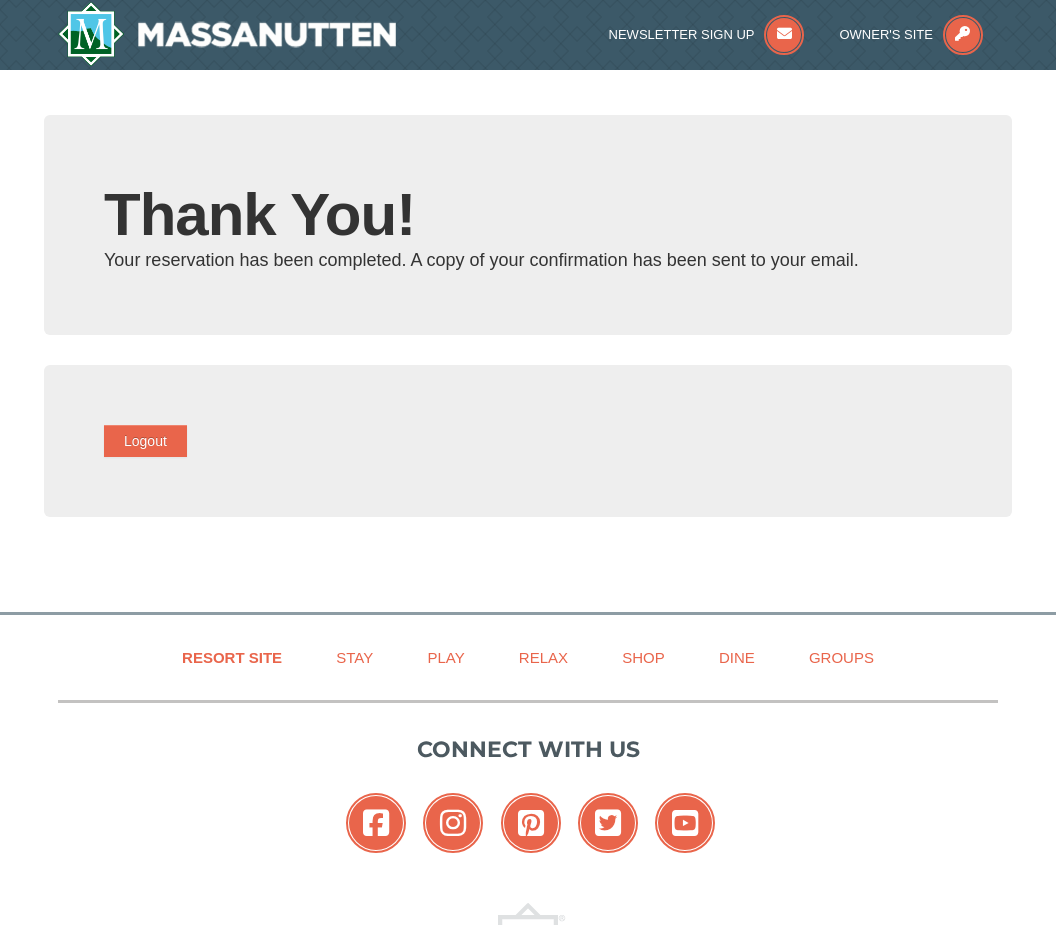 scroll, scrollTop: 0, scrollLeft: 0, axis: both 